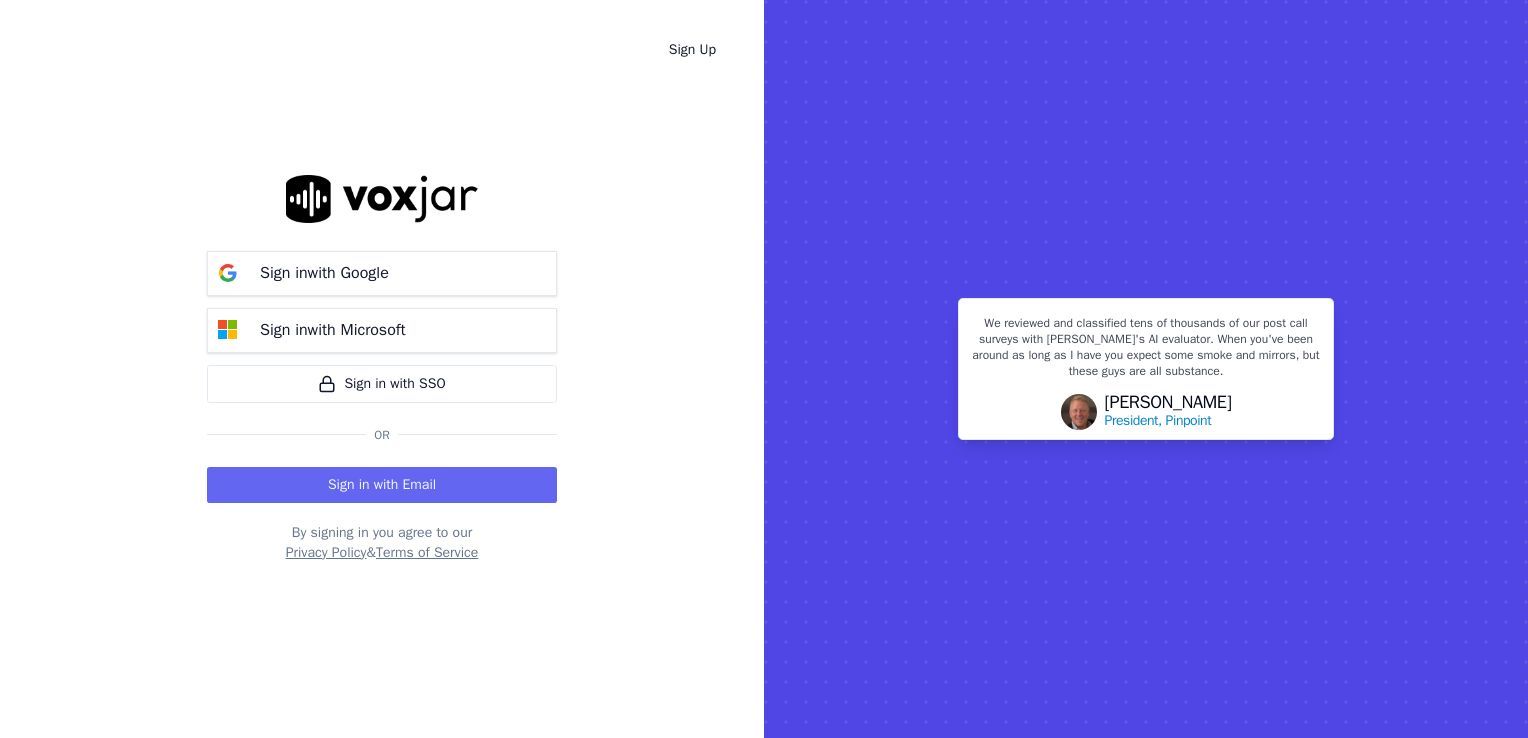 scroll, scrollTop: 0, scrollLeft: 0, axis: both 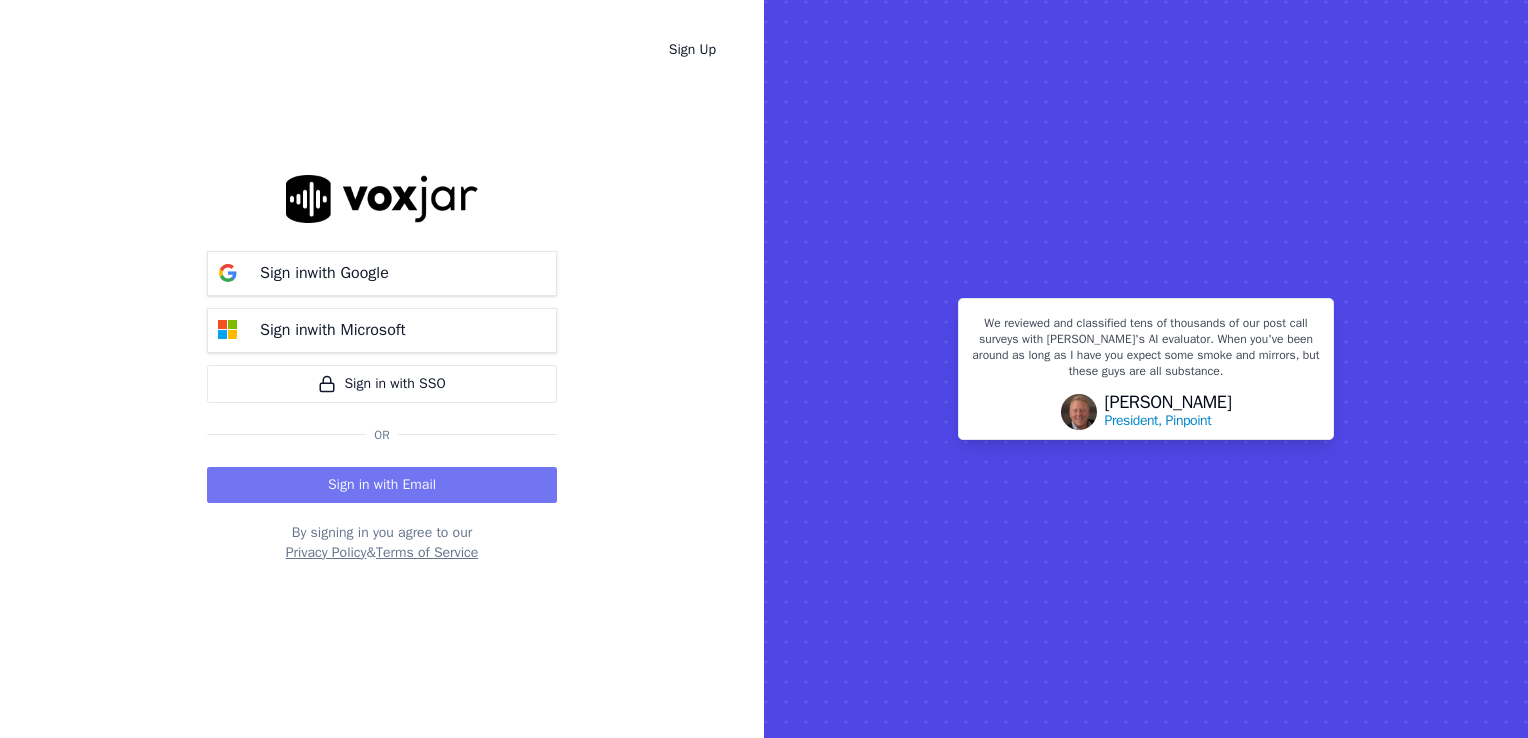 click on "Sign in with Email" at bounding box center [382, 485] 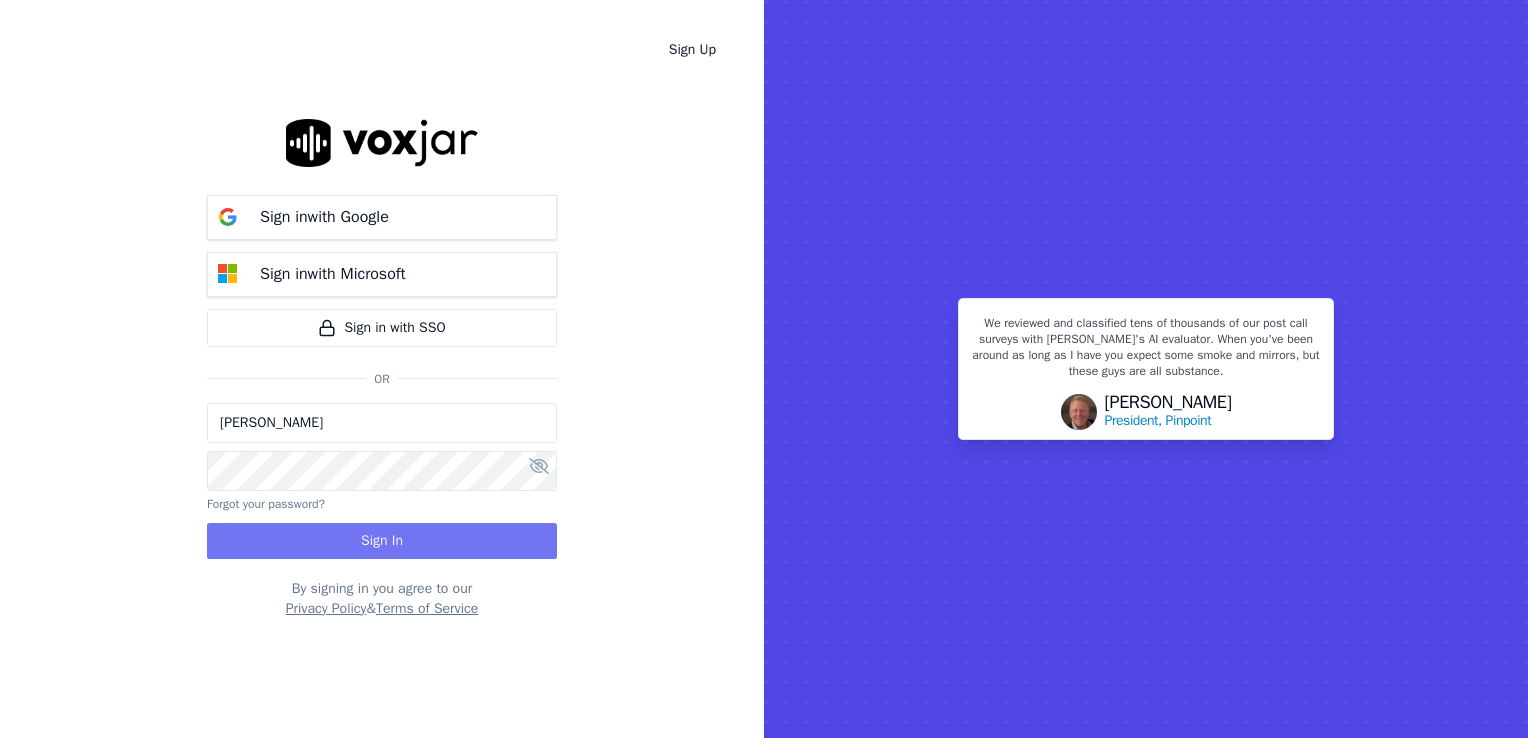 click on "Sign In" at bounding box center [382, 541] 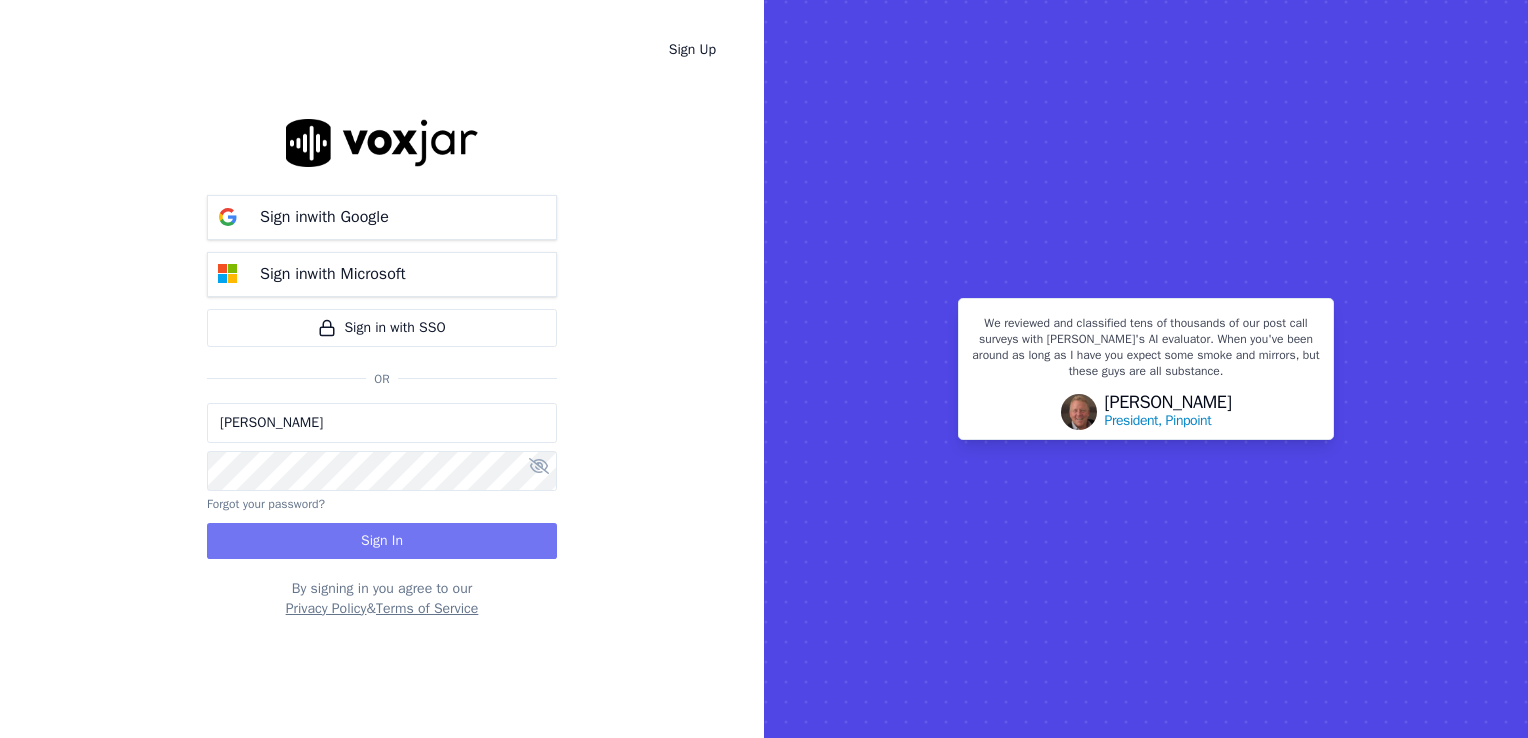 click on "Sign In" at bounding box center (382, 541) 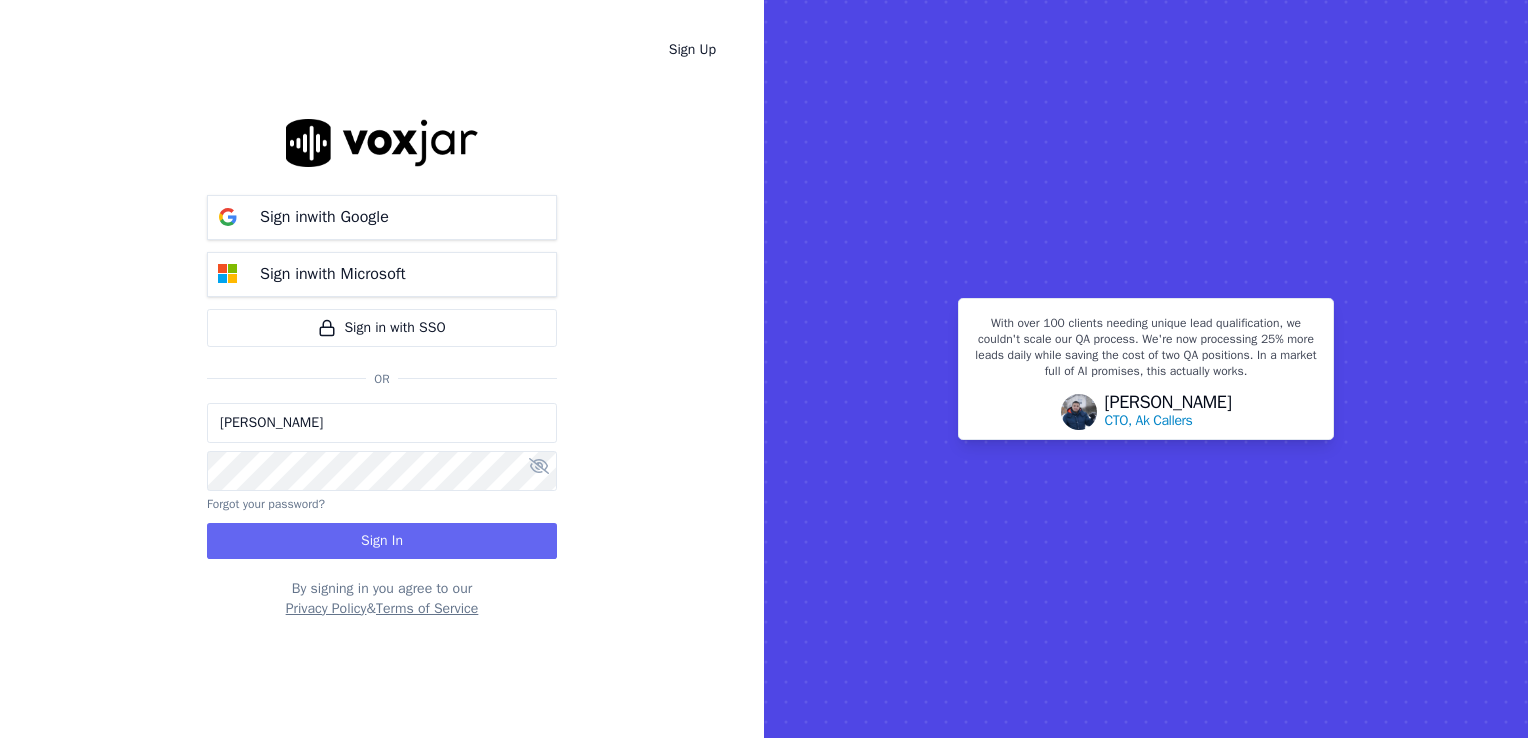 type on "[PERSON_NAME][EMAIL_ADDRESS][DOMAIN_NAME]" 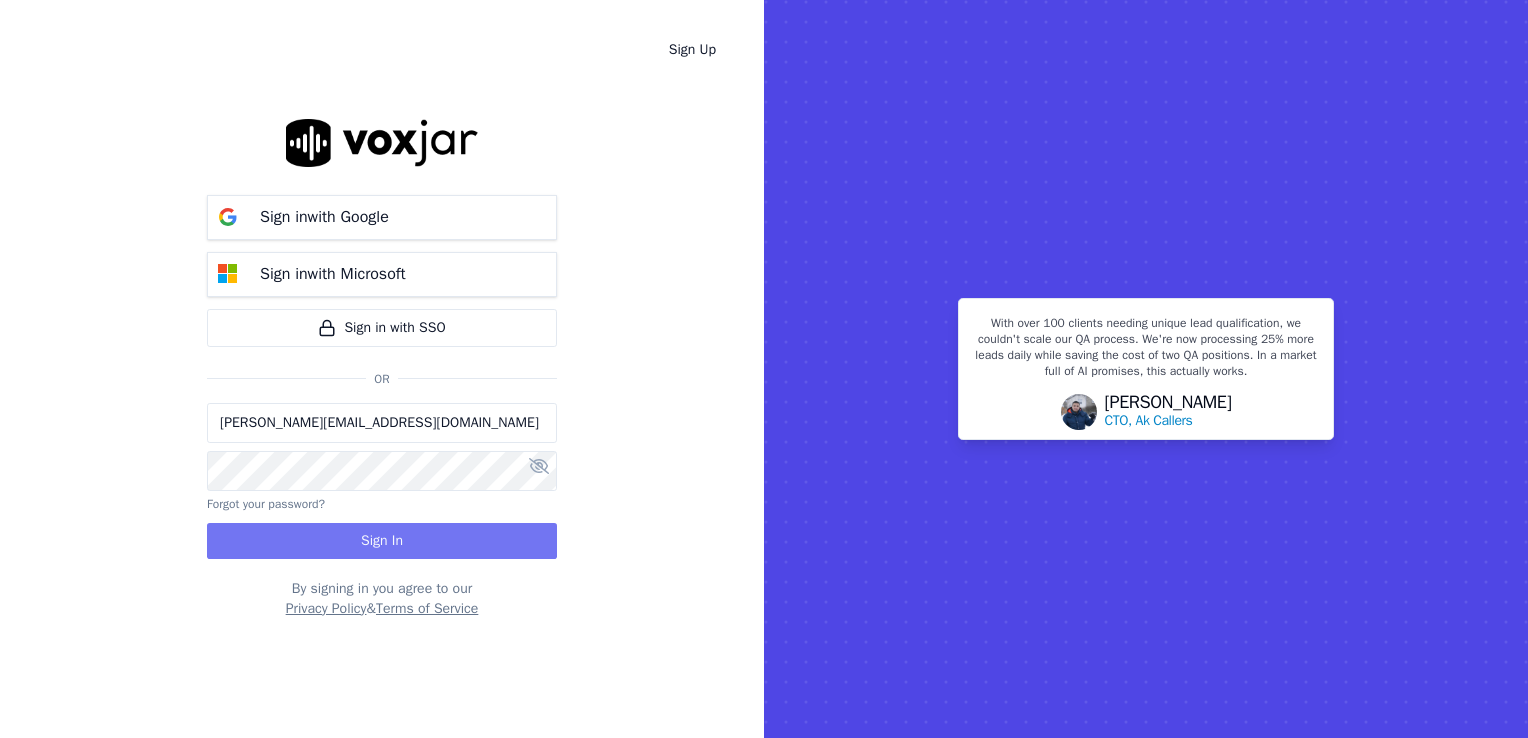 click on "Sign In" at bounding box center [382, 541] 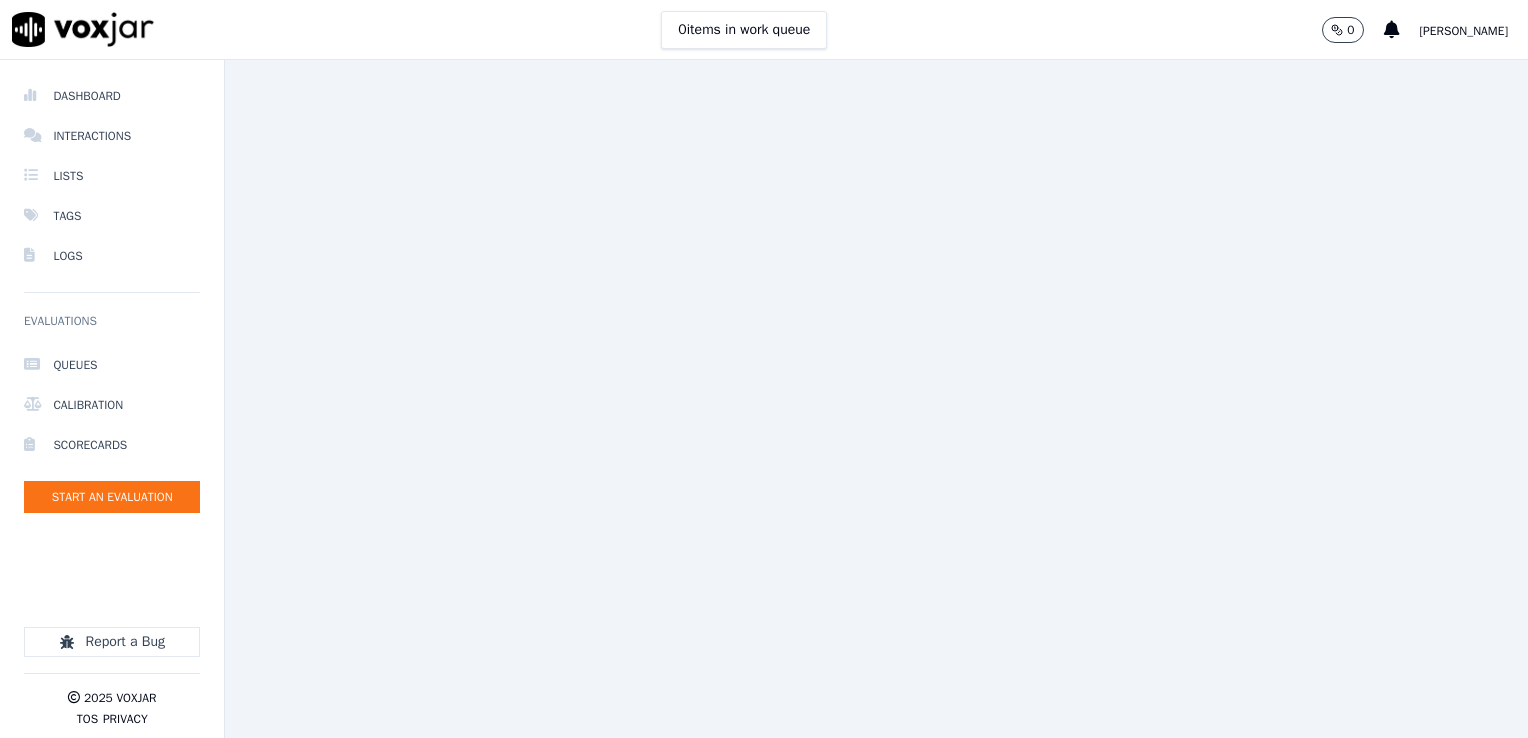 scroll, scrollTop: 0, scrollLeft: 0, axis: both 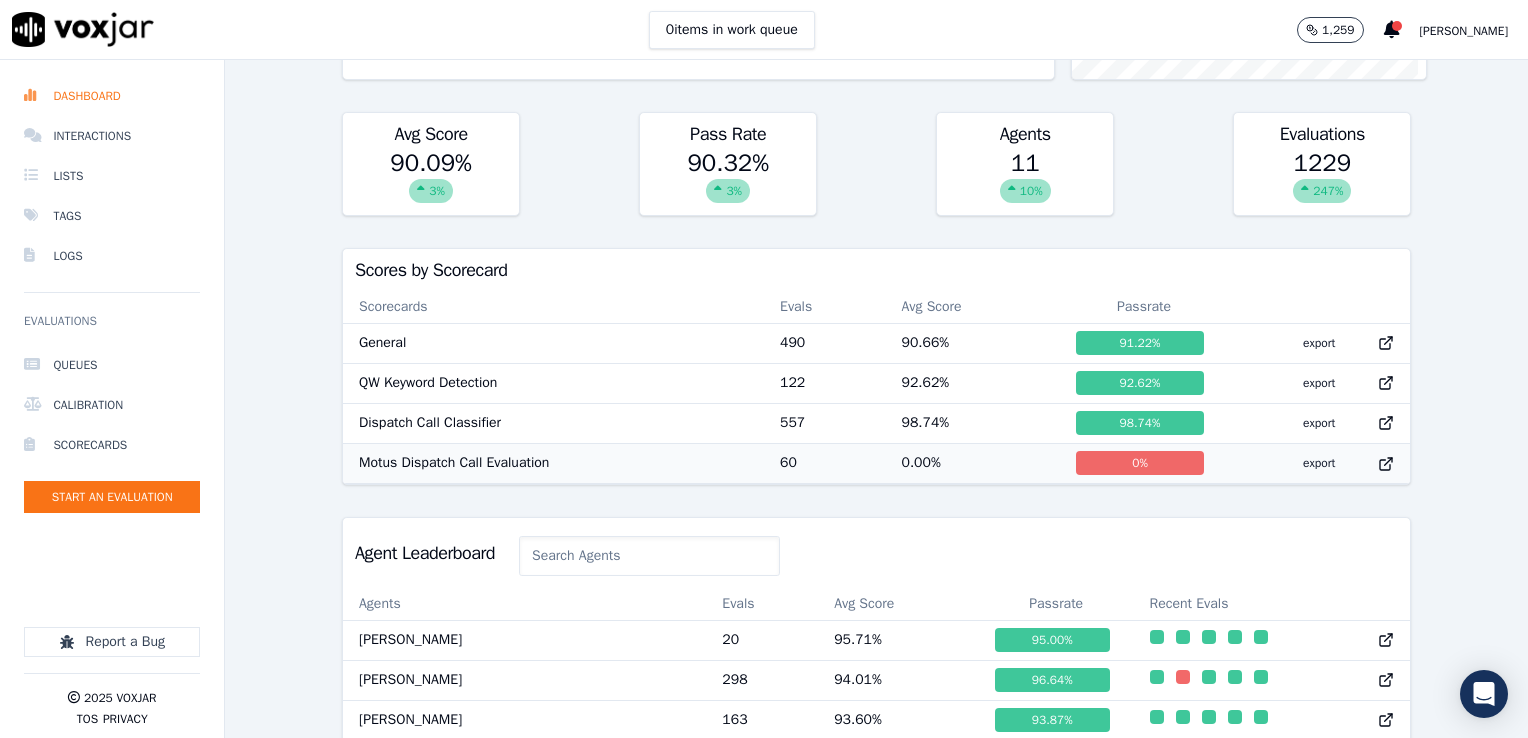 click on "0 %" at bounding box center (1140, 463) 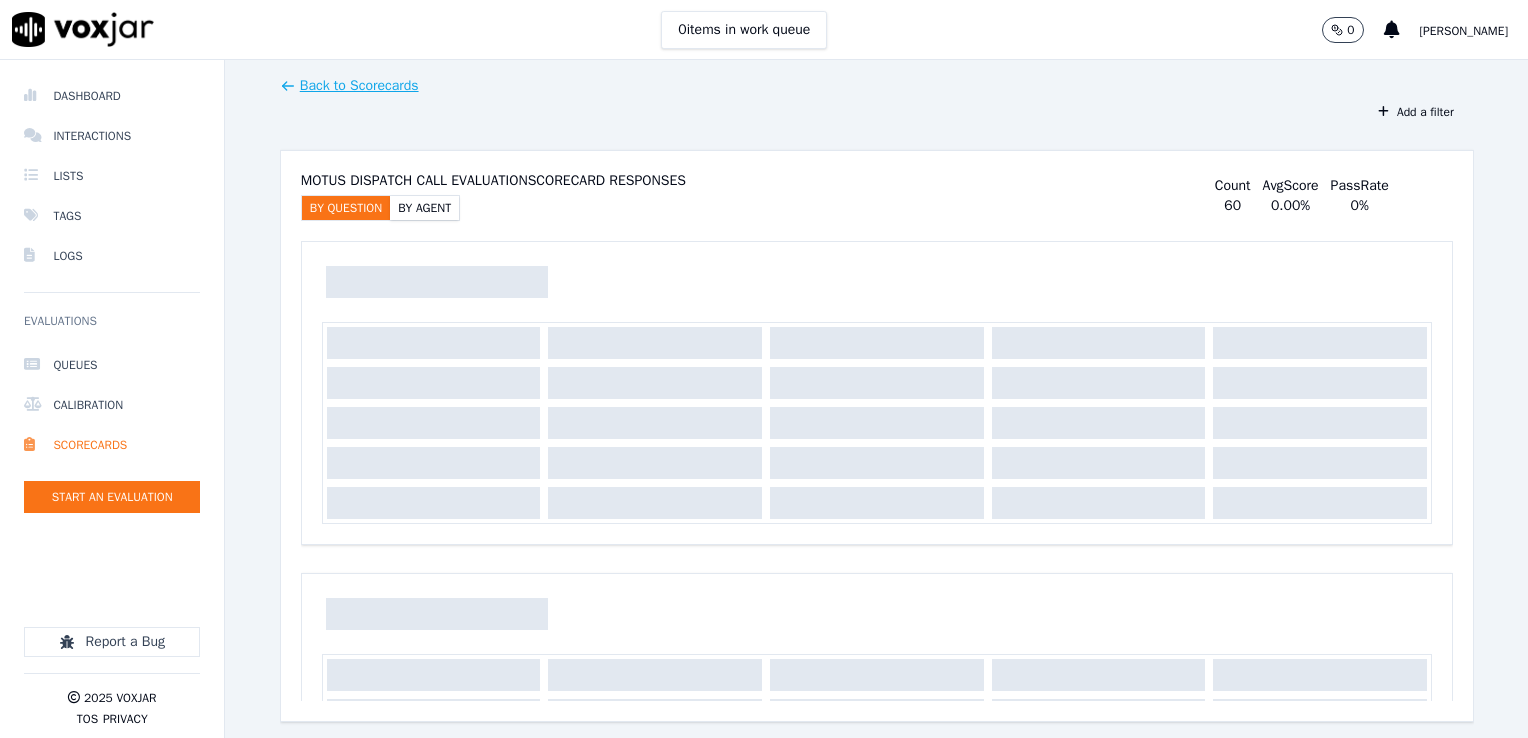 scroll, scrollTop: 0, scrollLeft: 0, axis: both 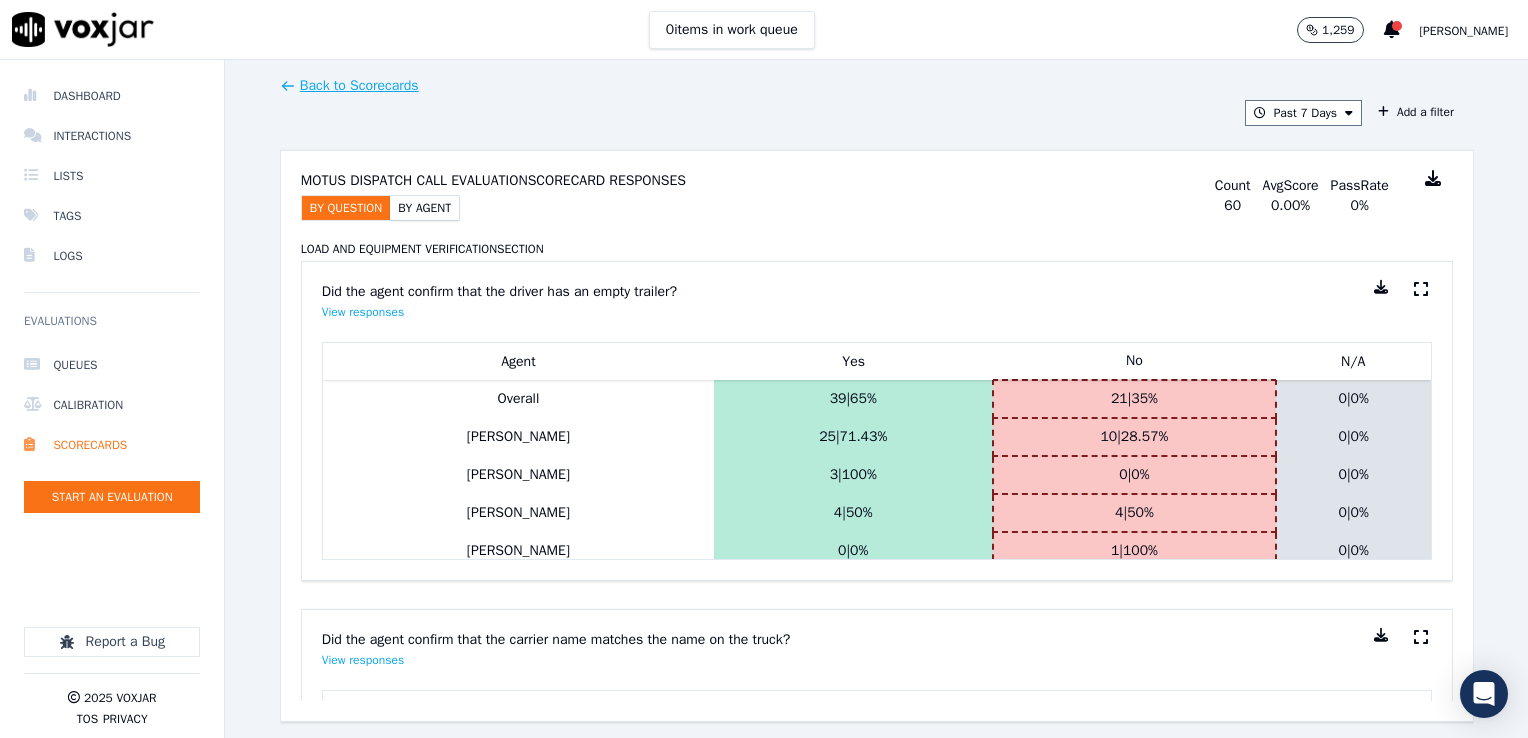 click on "By Agent" at bounding box center [424, 208] 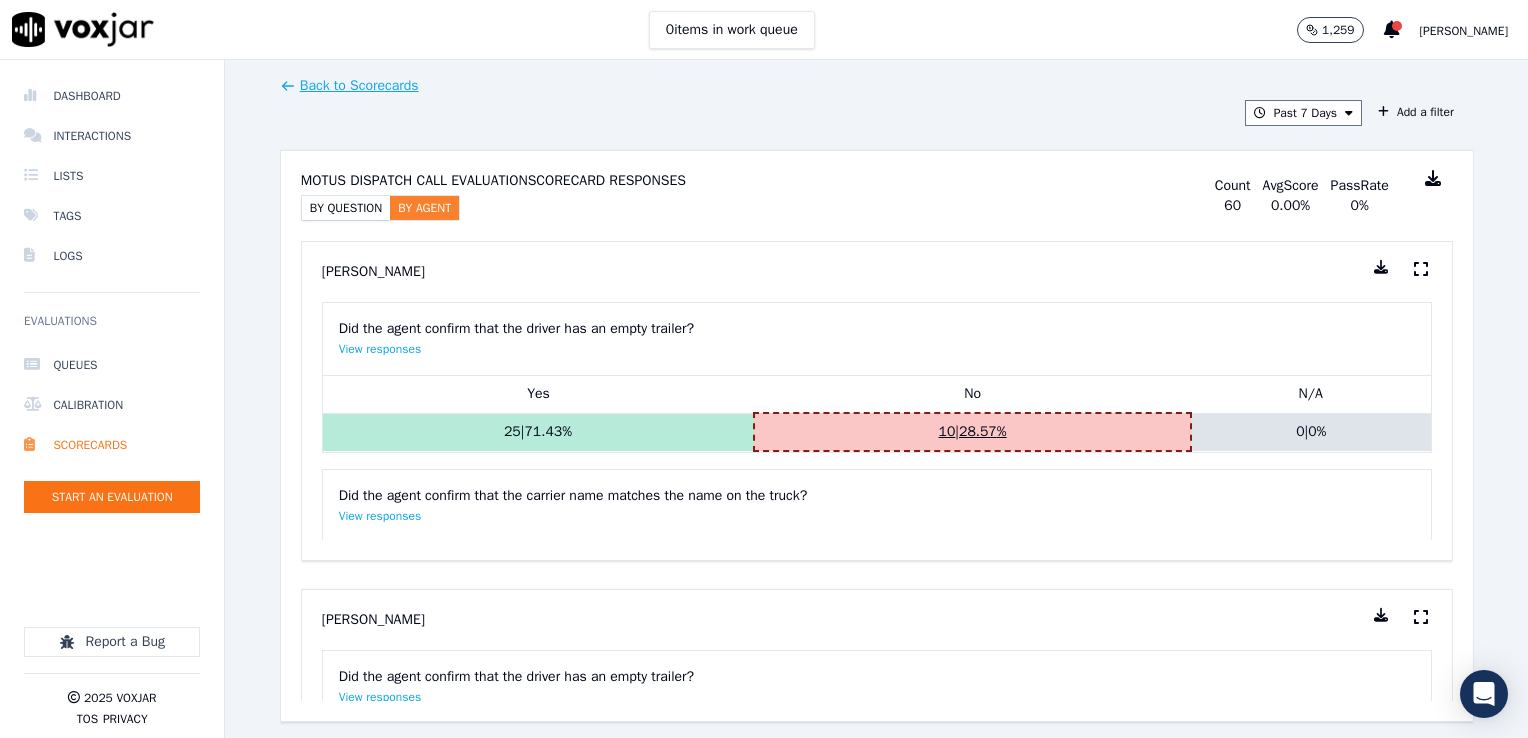 click on "10  |  28.57 %" at bounding box center [972, 432] 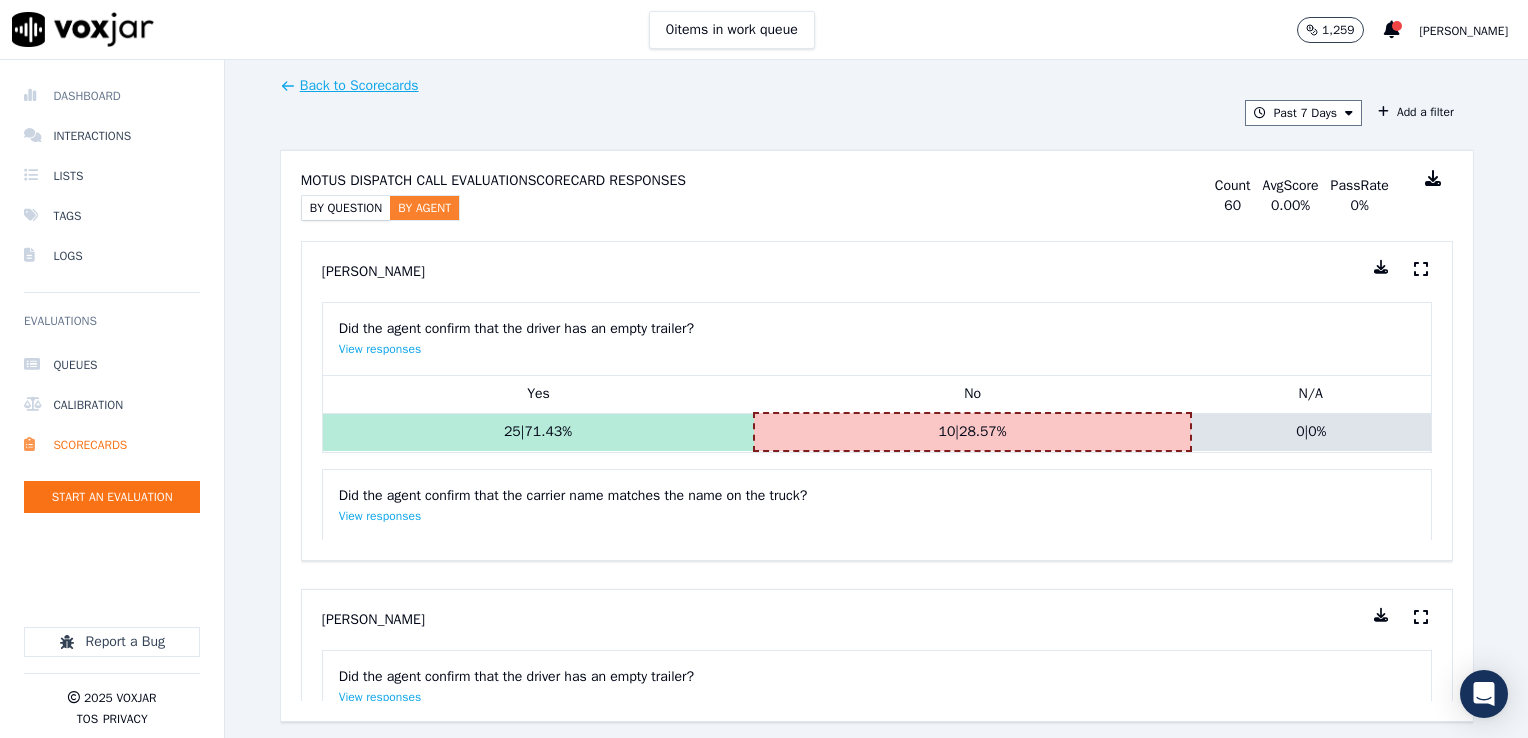 click on "Dashboard" at bounding box center [112, 96] 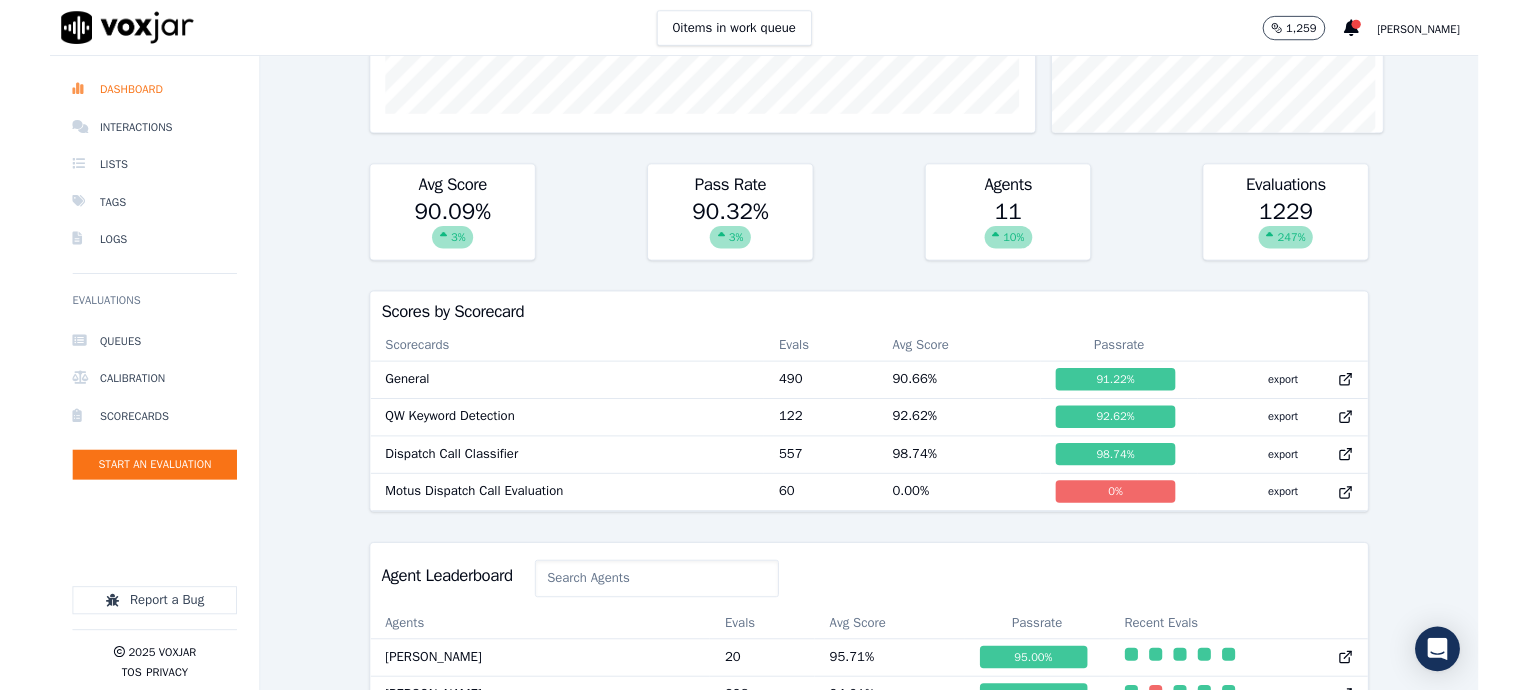 scroll, scrollTop: 431, scrollLeft: 0, axis: vertical 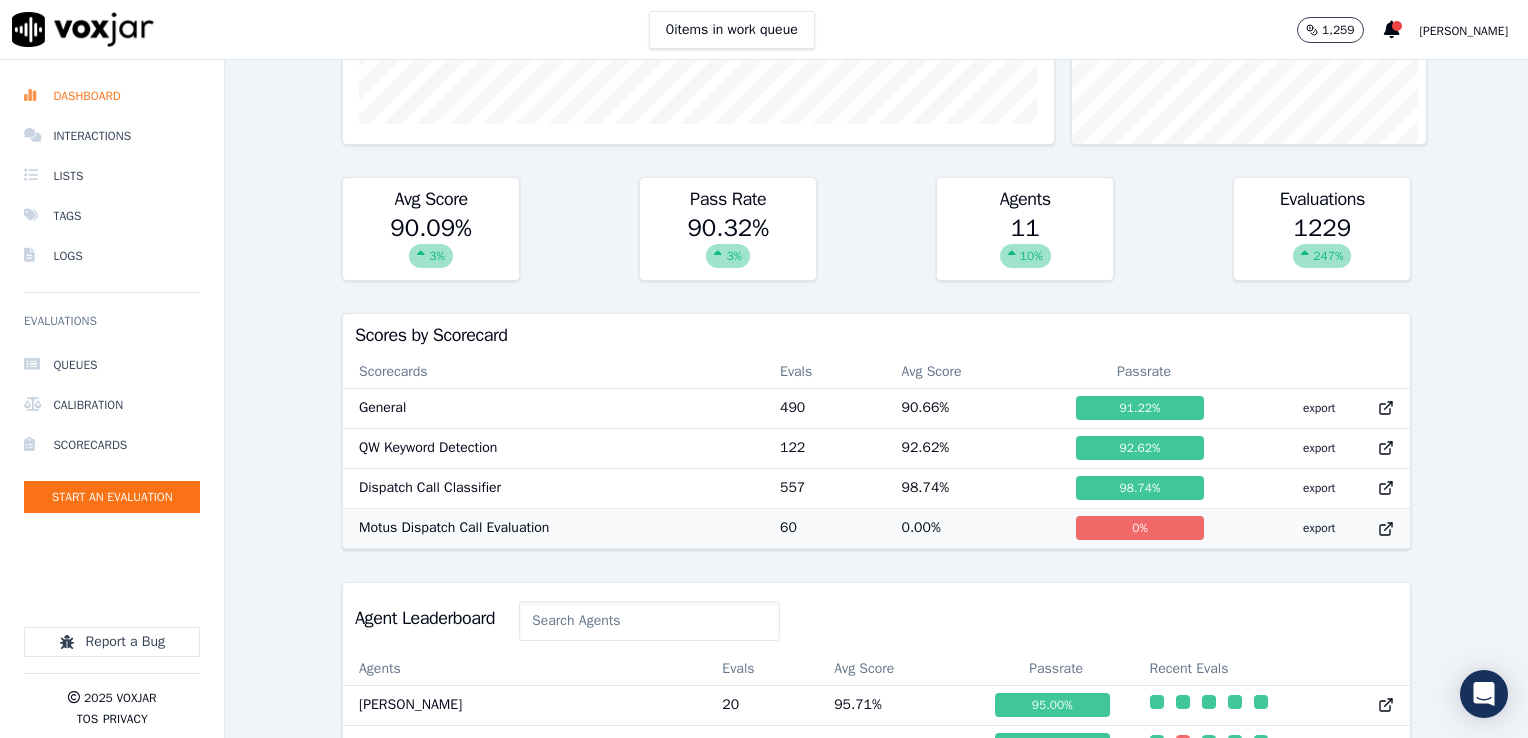 click on "0 %" at bounding box center (1140, 528) 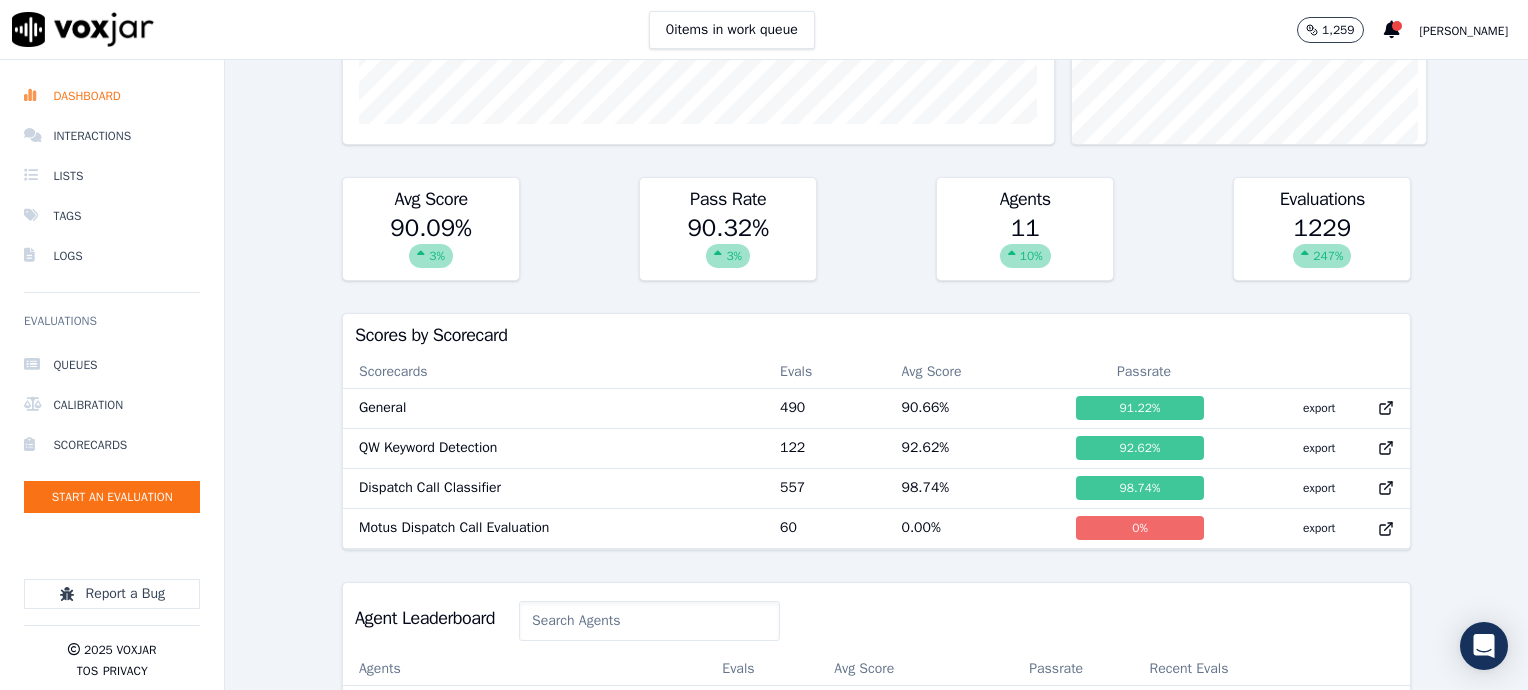scroll, scrollTop: 0, scrollLeft: 0, axis: both 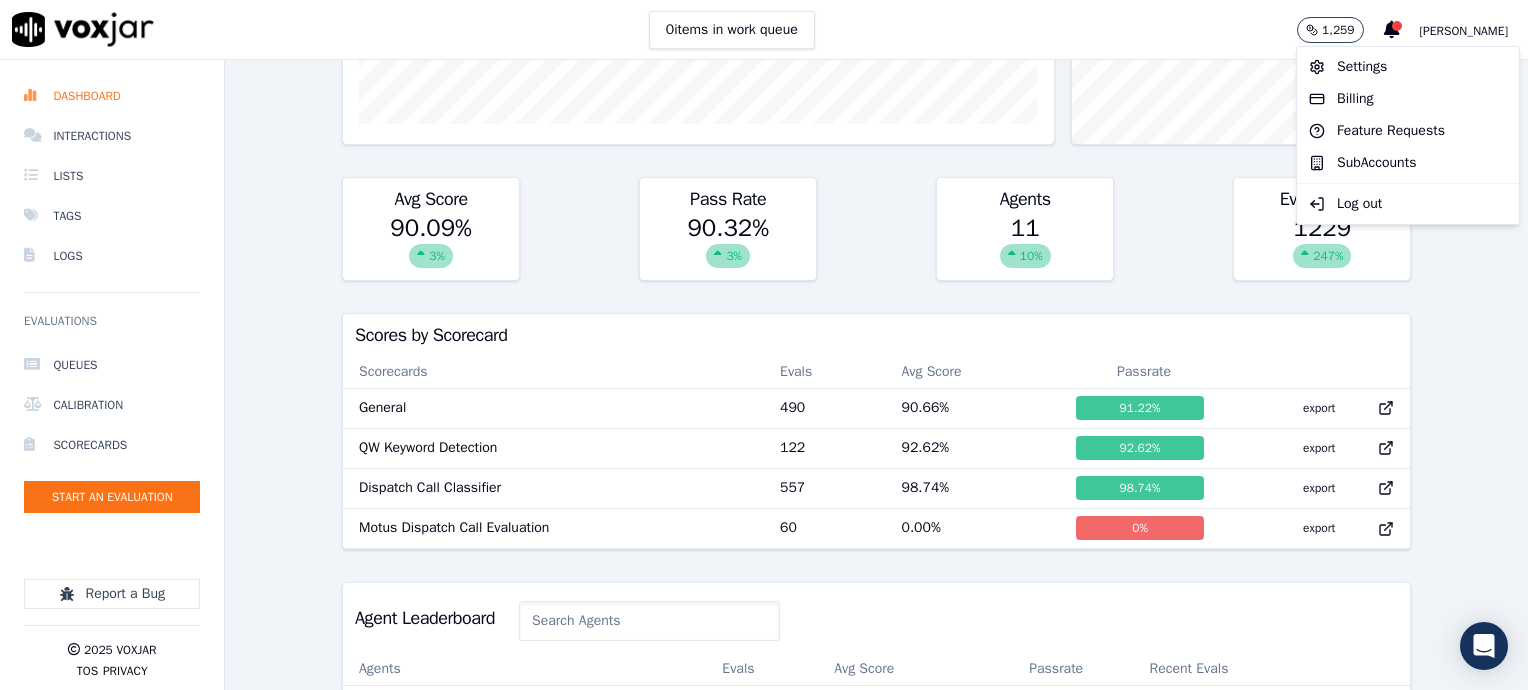 click on "Past 7 Days
Add a filter
Evaluations         Evaluators           Score Distribution             Avg Score   90.09 %
3 %   Pass Rate   90.32 %
3 %   Agents   11     10 %   Evaluations   1229     247 %   Scores by Scorecard   Scorecards   Evals   Avg Score   Passrate     General   490   90.66 %   91.22 %   export     QW Keyword Detection   122   92.62 %   92.62 %   export     Dispatch Call Classifier   557   98.74 %   98.74 %   export     Motus Dispatch Call Evaluation   60   0.00 %   0 %   export       Agent Leaderboard     Agents   Evals   Avg Score   Passrate   Recent Evals   Otisha Davis-Johnson   20   95.71 %   95.00 %                           Brett yates   298   94.01 %   96.64 %                           Brittany Godsey   163   93.60 %   93.87 %                           Jillisiah Leffel   78   93.04 %   94.87 %                           Premier Fuel Delivery Service   122   92.62 %   92.62 %                           Darryl Parrish" 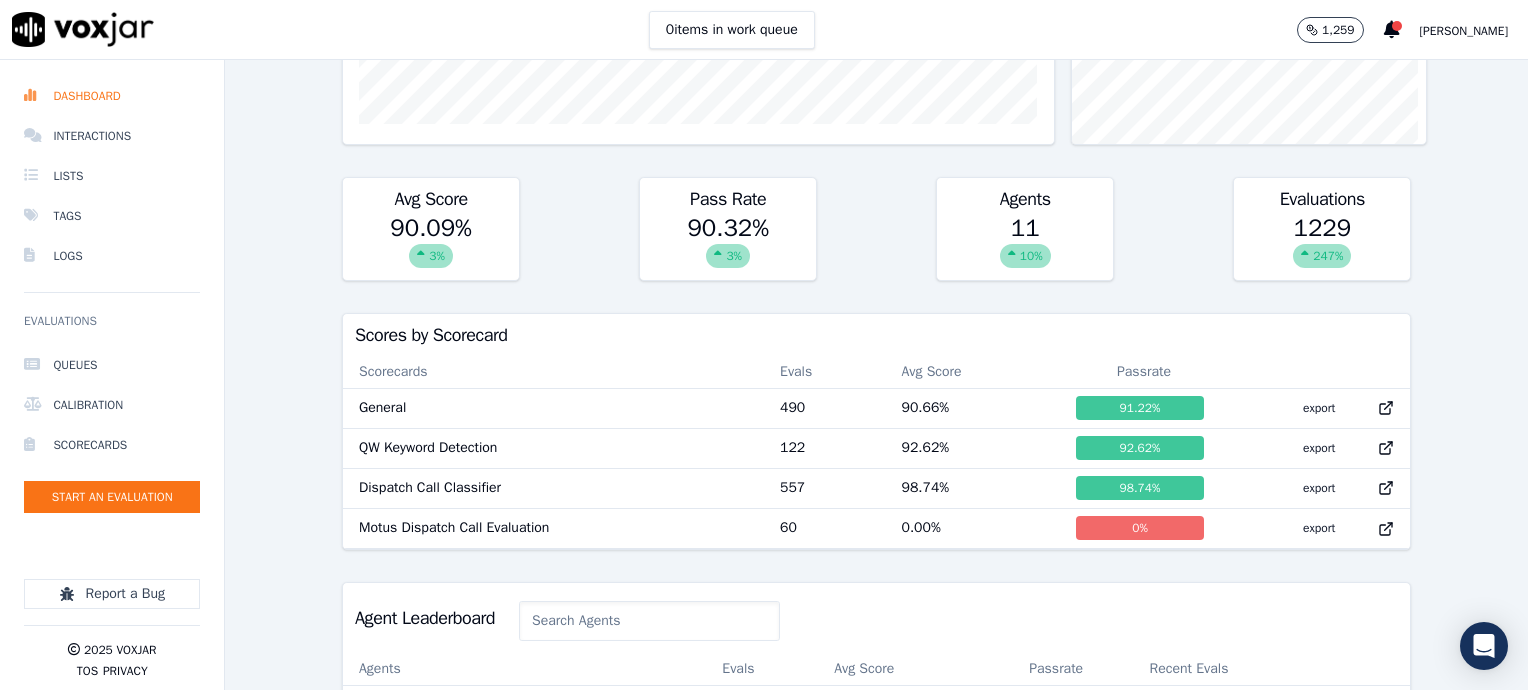scroll, scrollTop: 0, scrollLeft: 0, axis: both 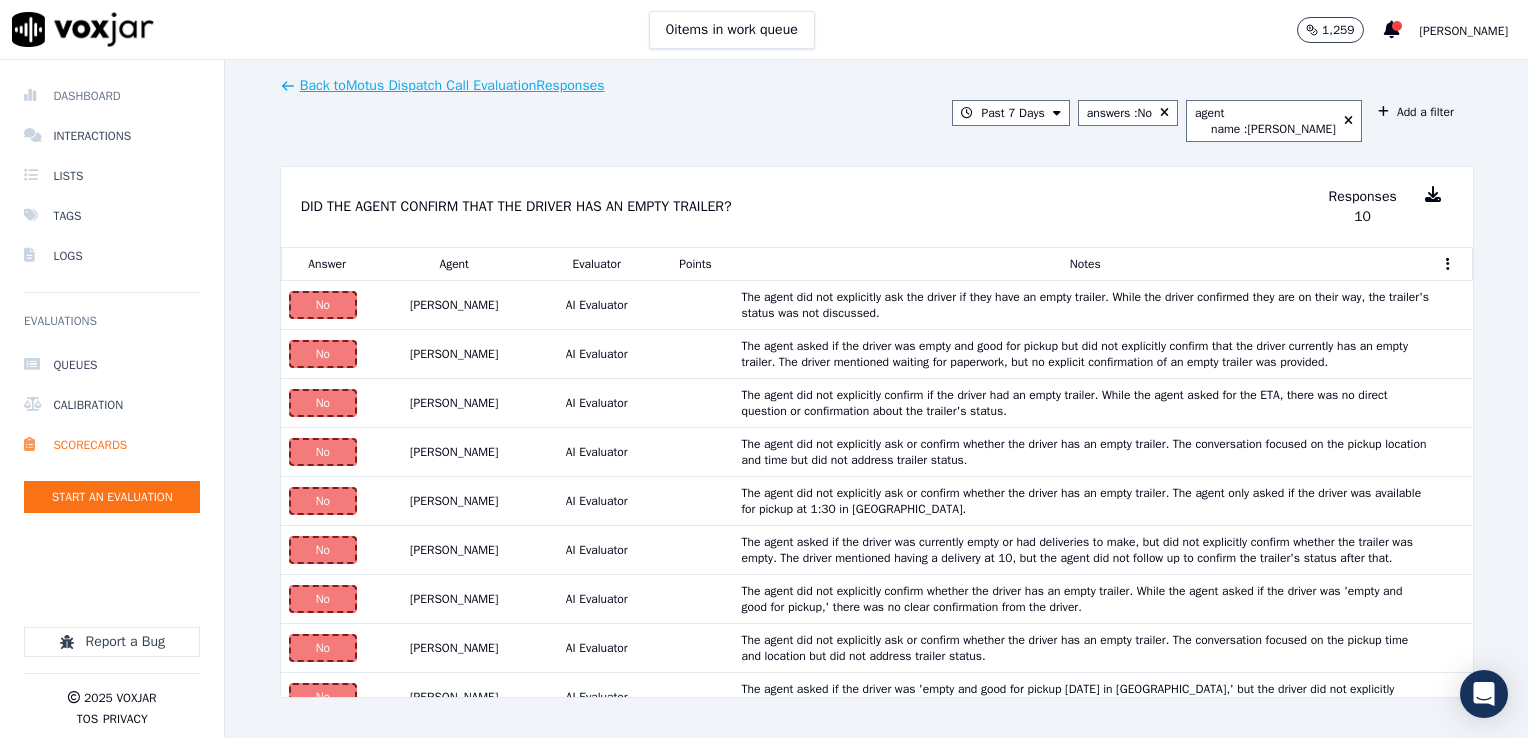 click on "Dashboard" at bounding box center (112, 96) 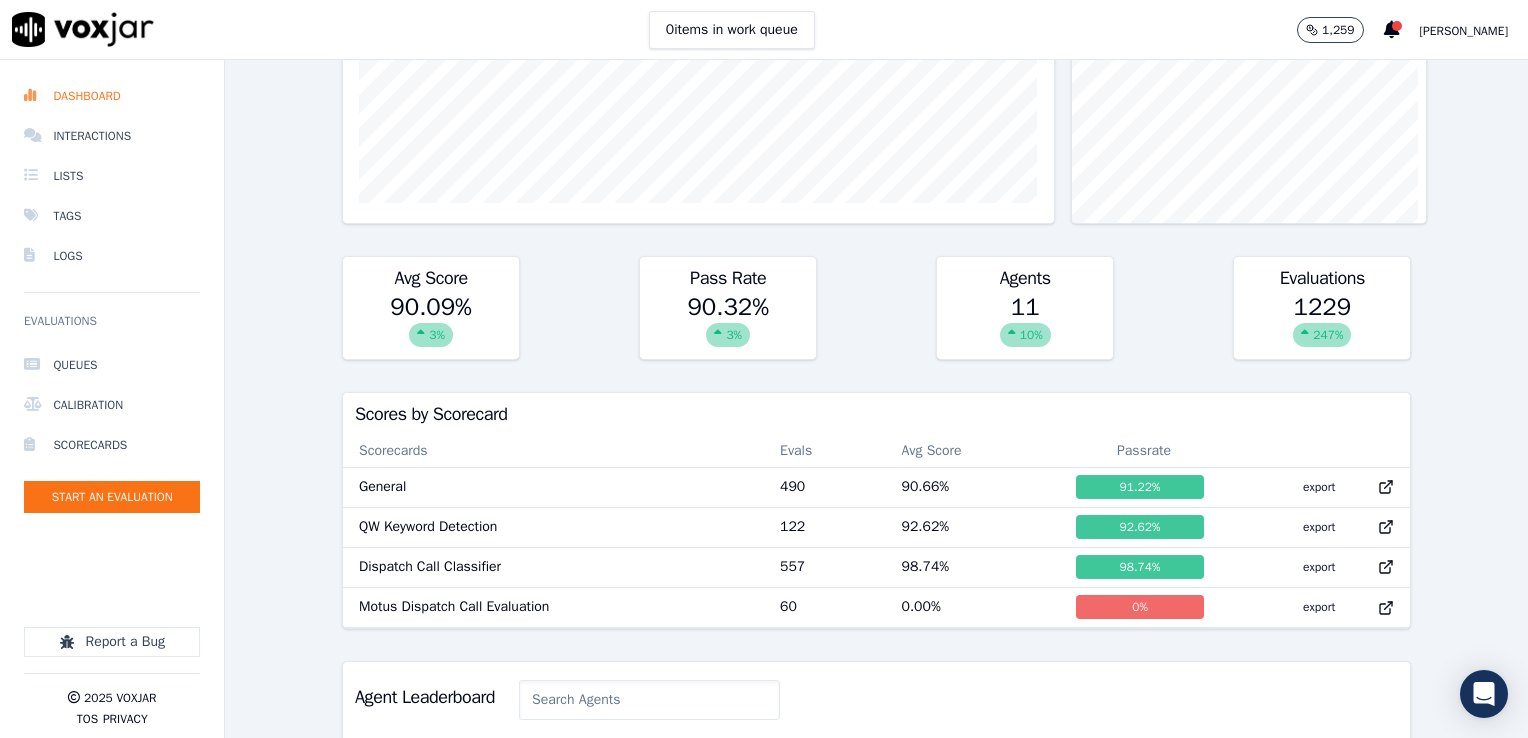scroll, scrollTop: 400, scrollLeft: 0, axis: vertical 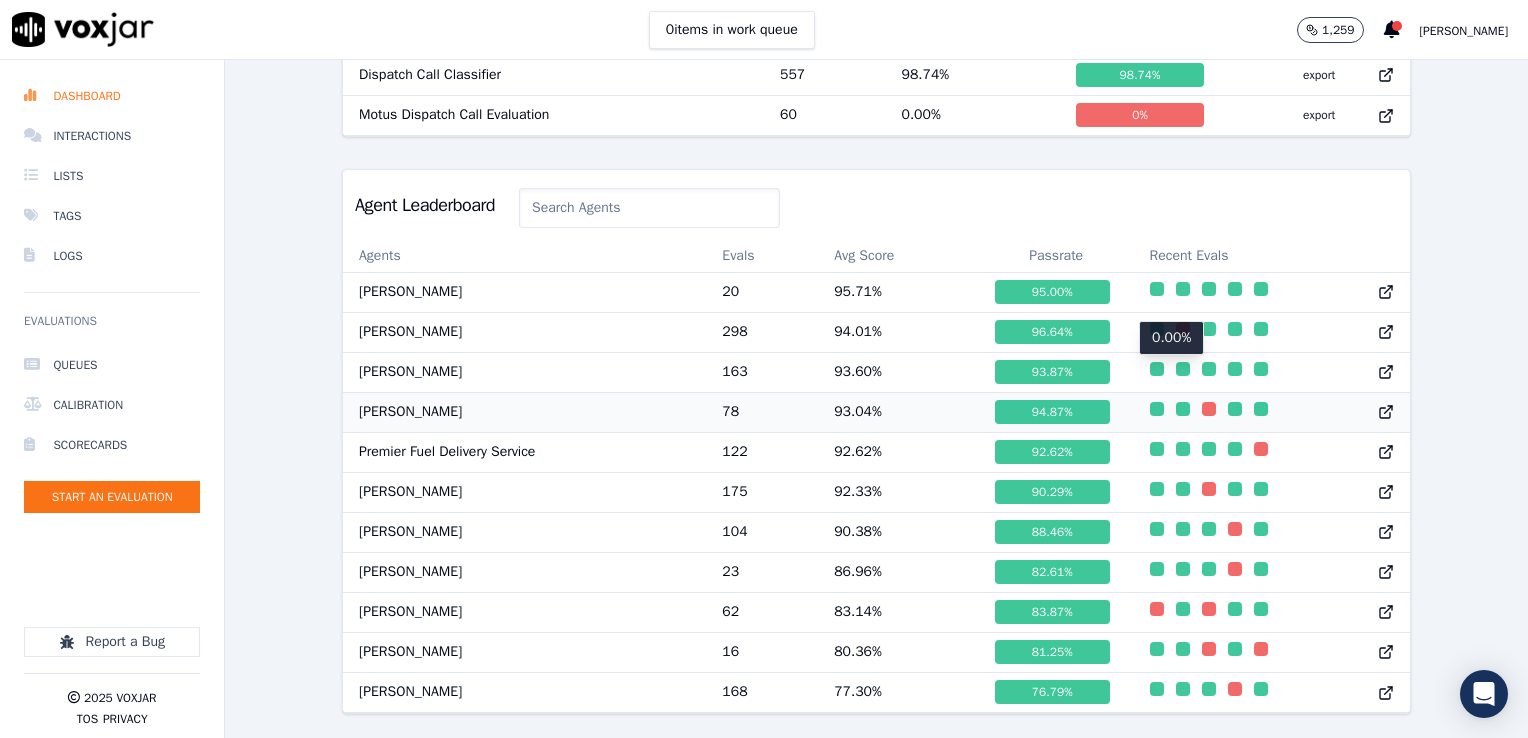 click at bounding box center [1209, 409] 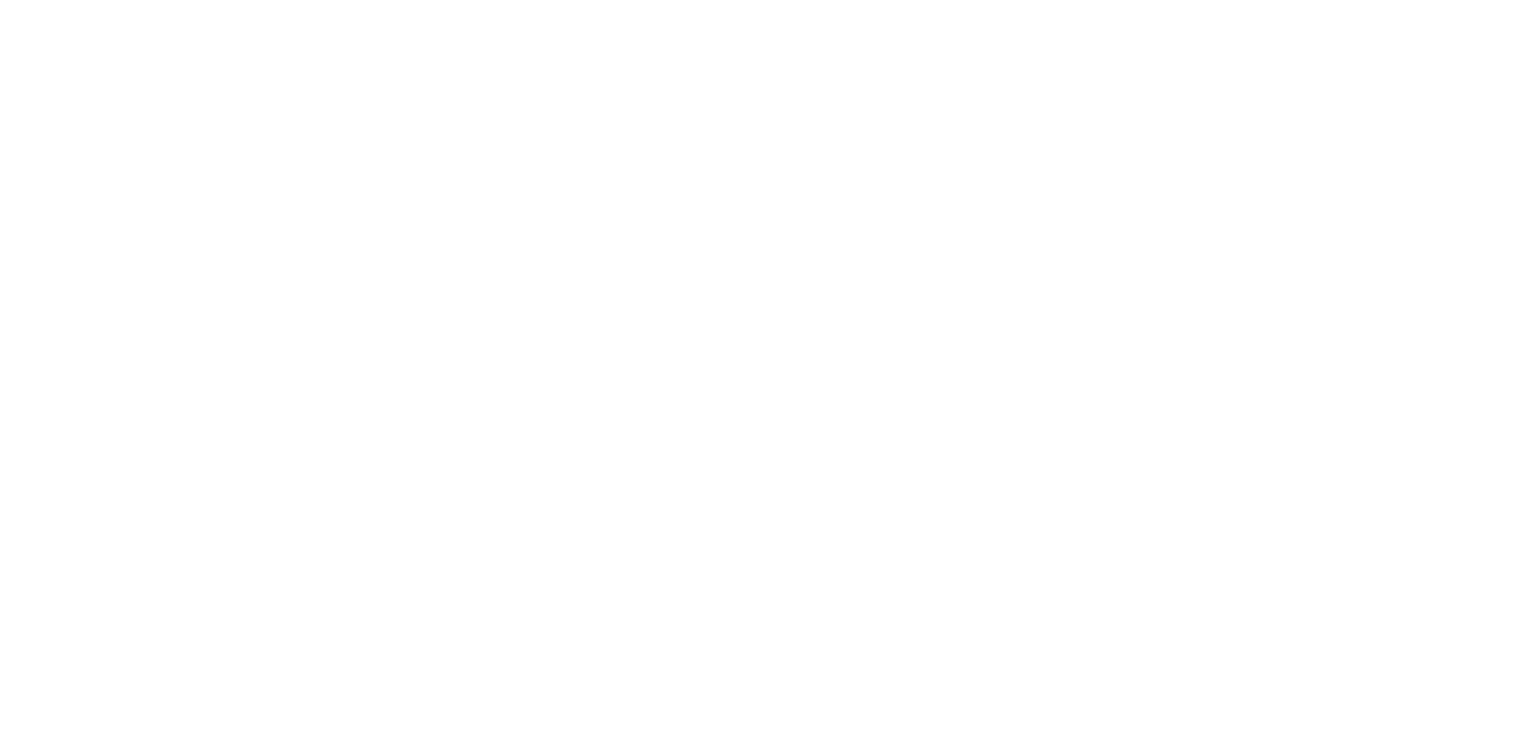 scroll, scrollTop: 0, scrollLeft: 0, axis: both 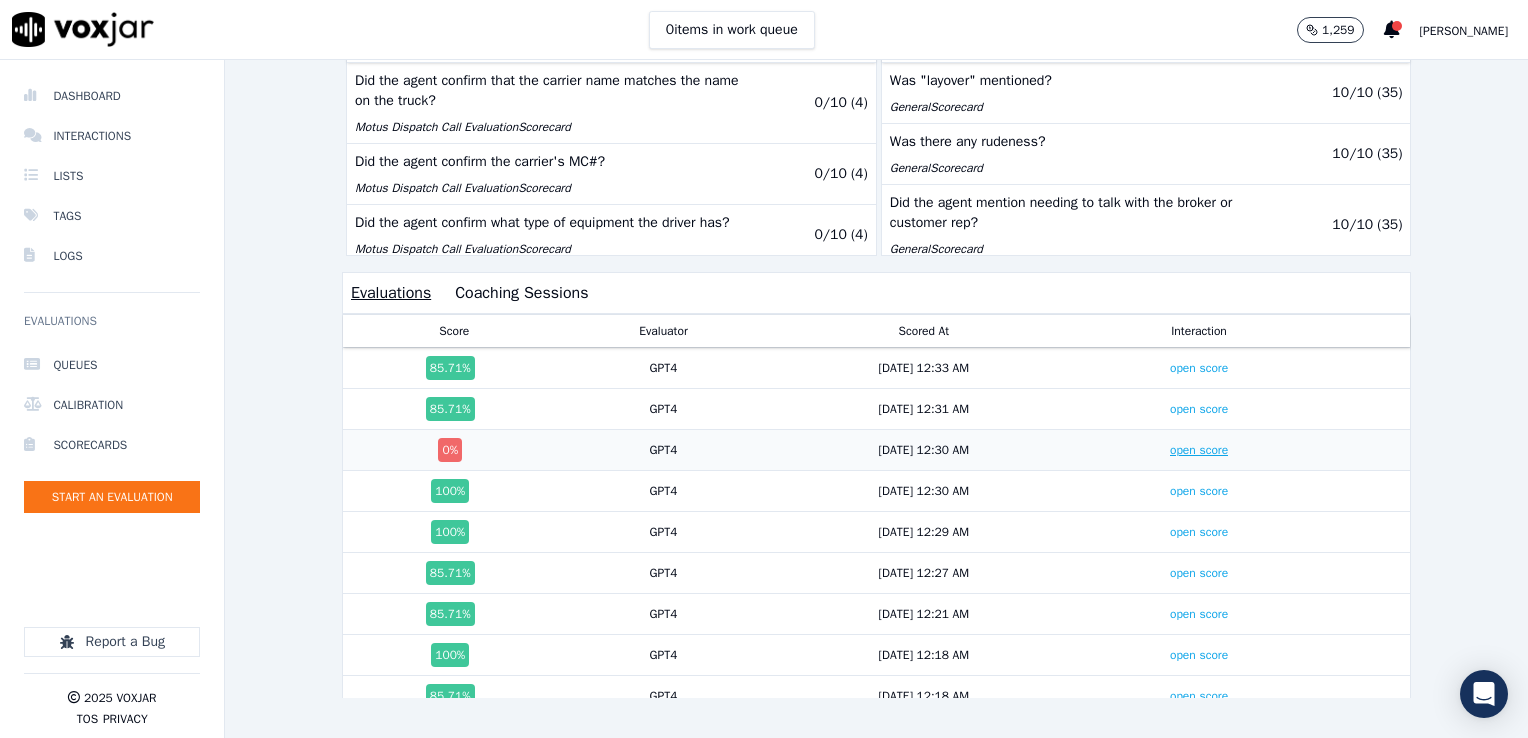 click on "open score" at bounding box center [1199, 450] 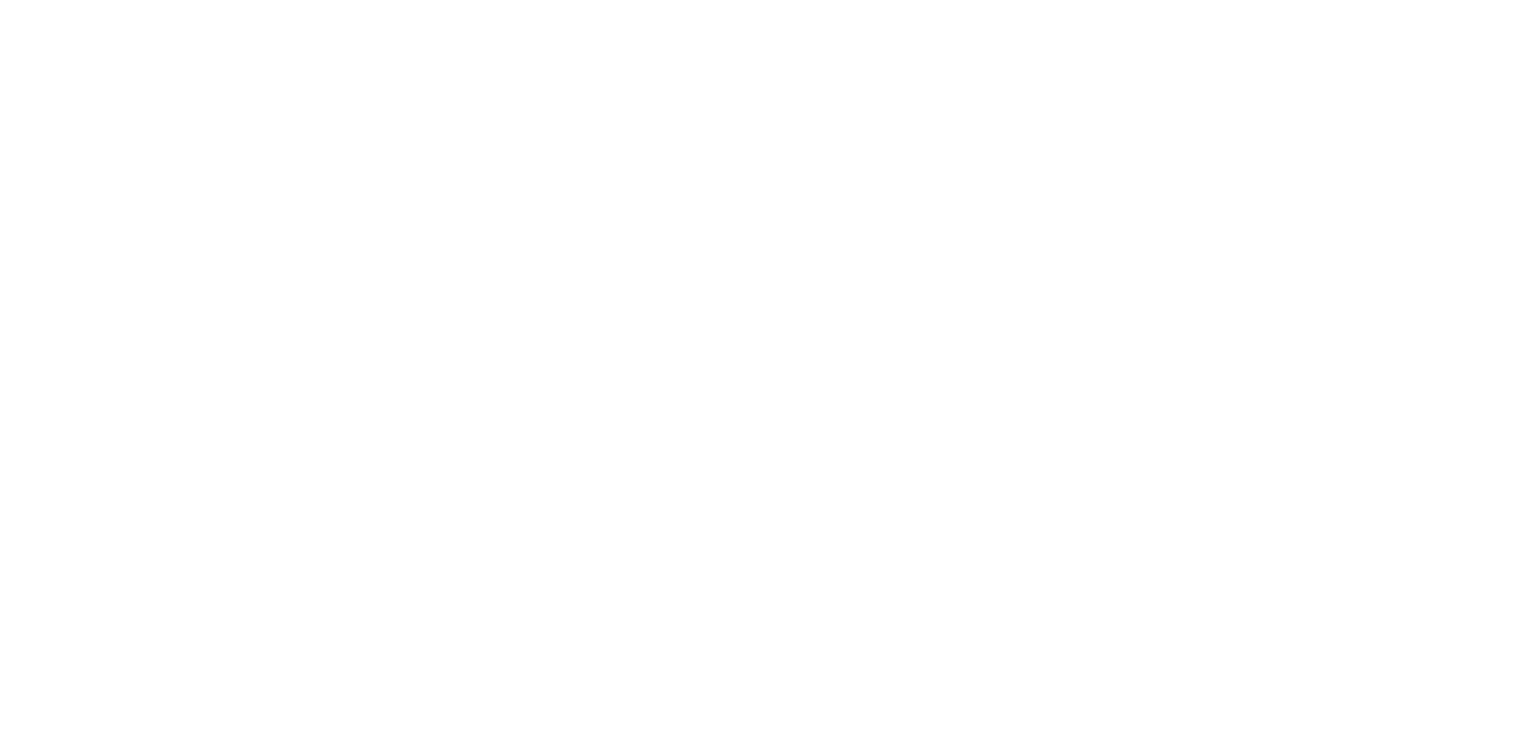 scroll, scrollTop: 0, scrollLeft: 0, axis: both 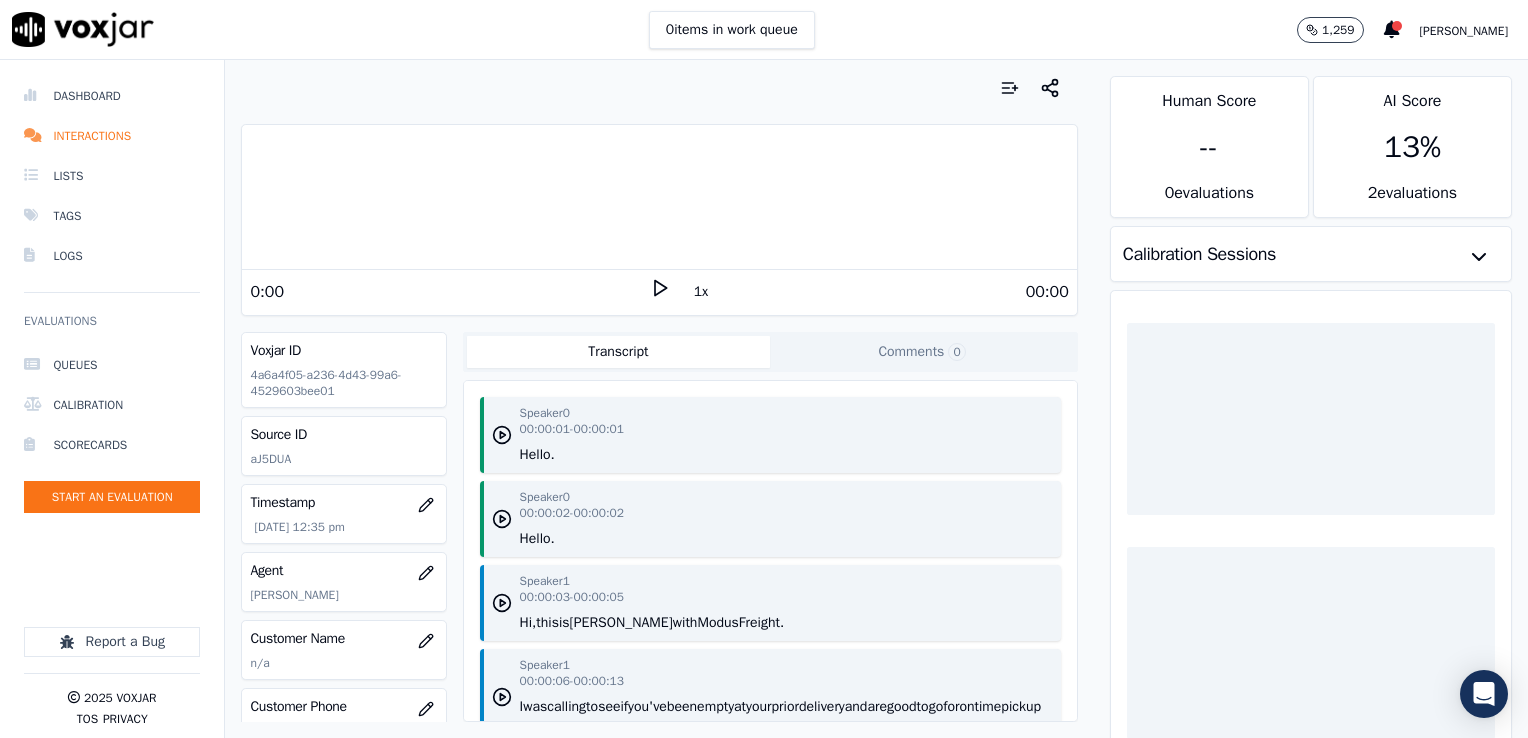click at bounding box center (659, 197) 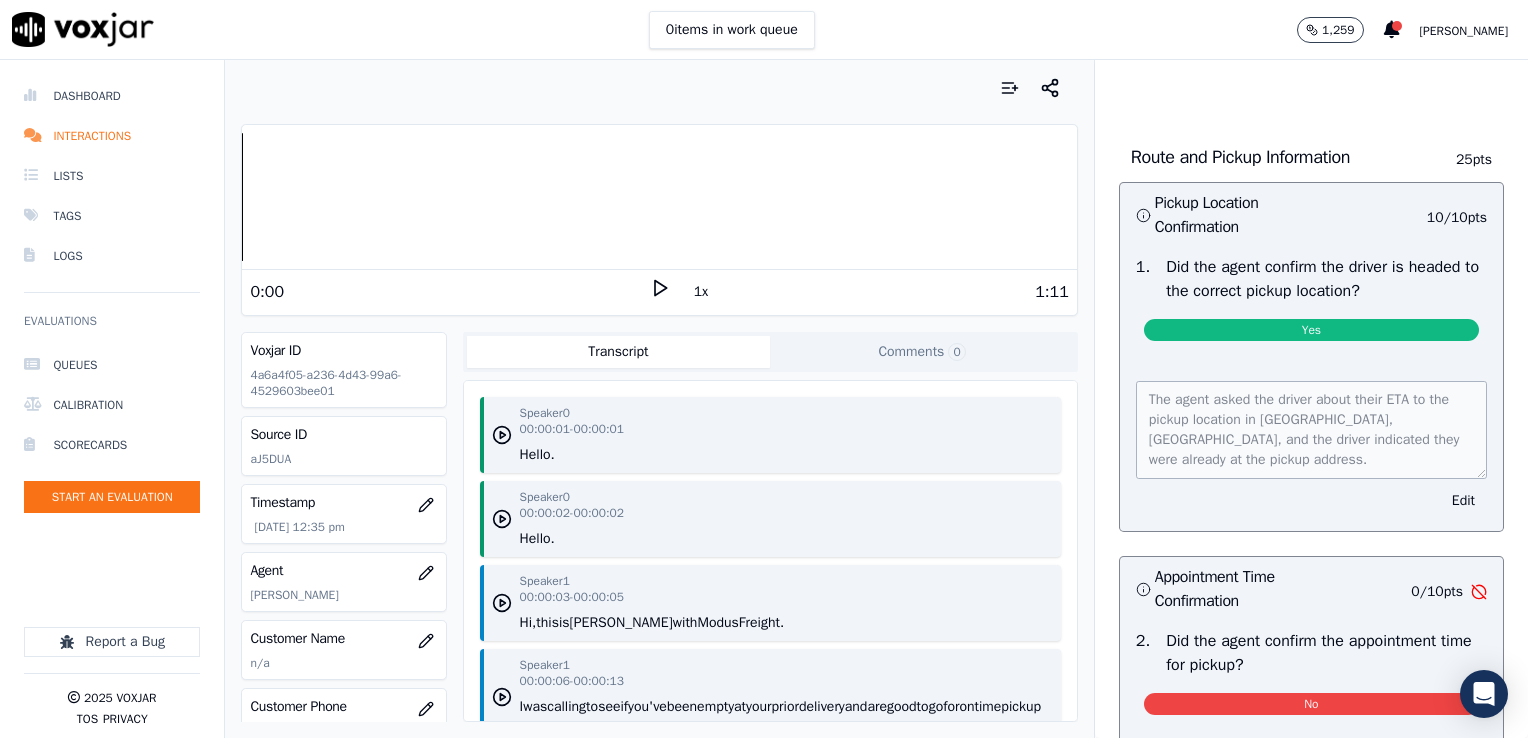 scroll, scrollTop: 1624, scrollLeft: 0, axis: vertical 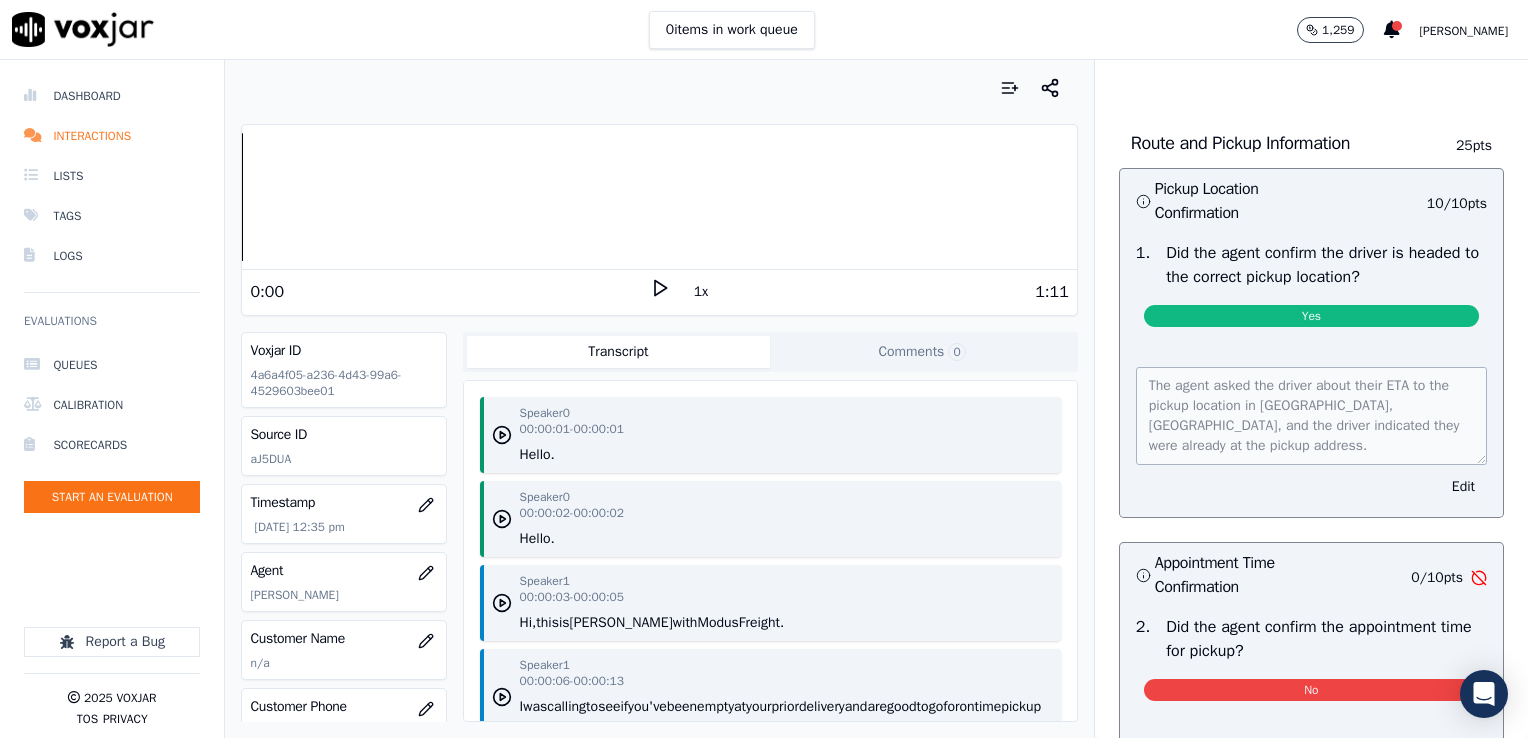 click 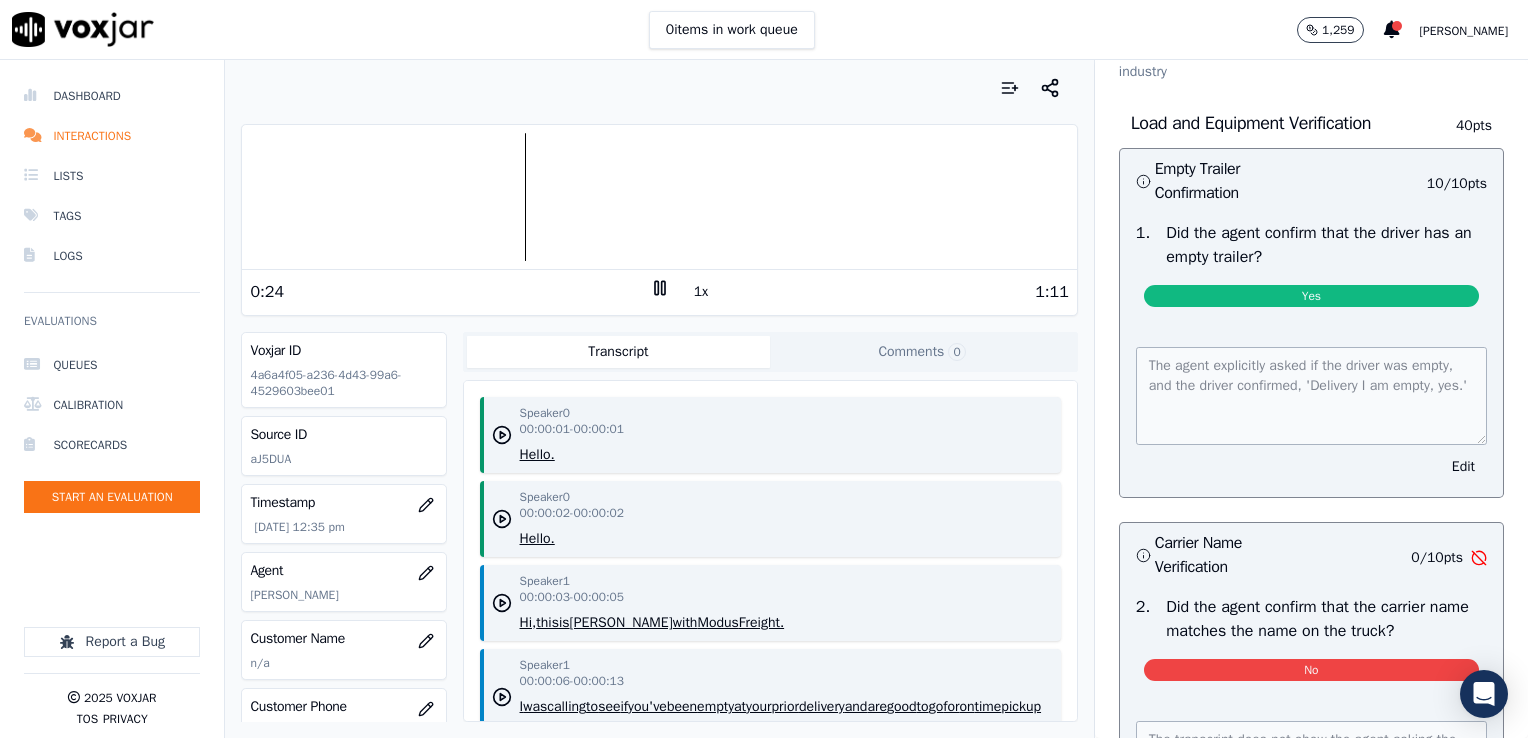 scroll, scrollTop: 0, scrollLeft: 0, axis: both 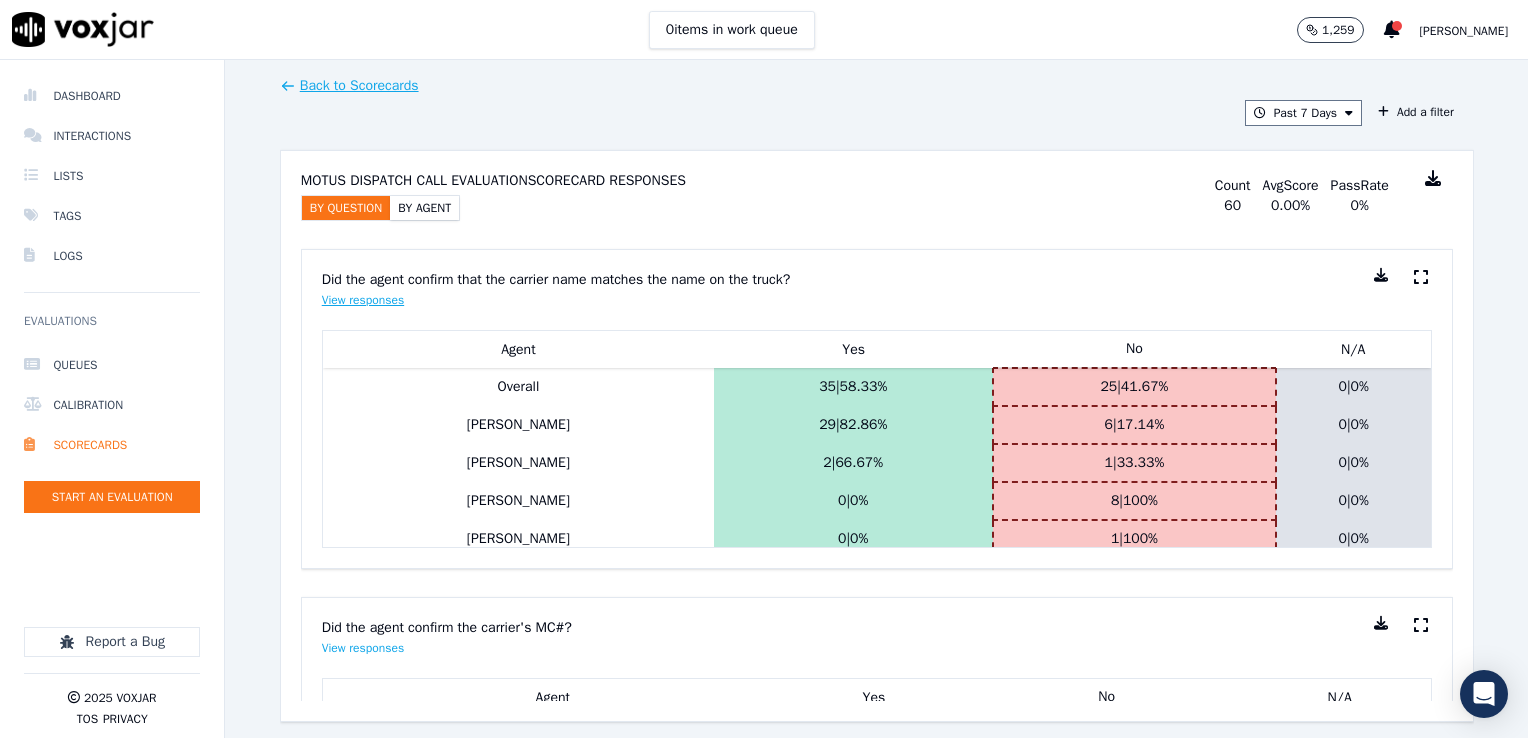 click on "View responses" at bounding box center [363, 300] 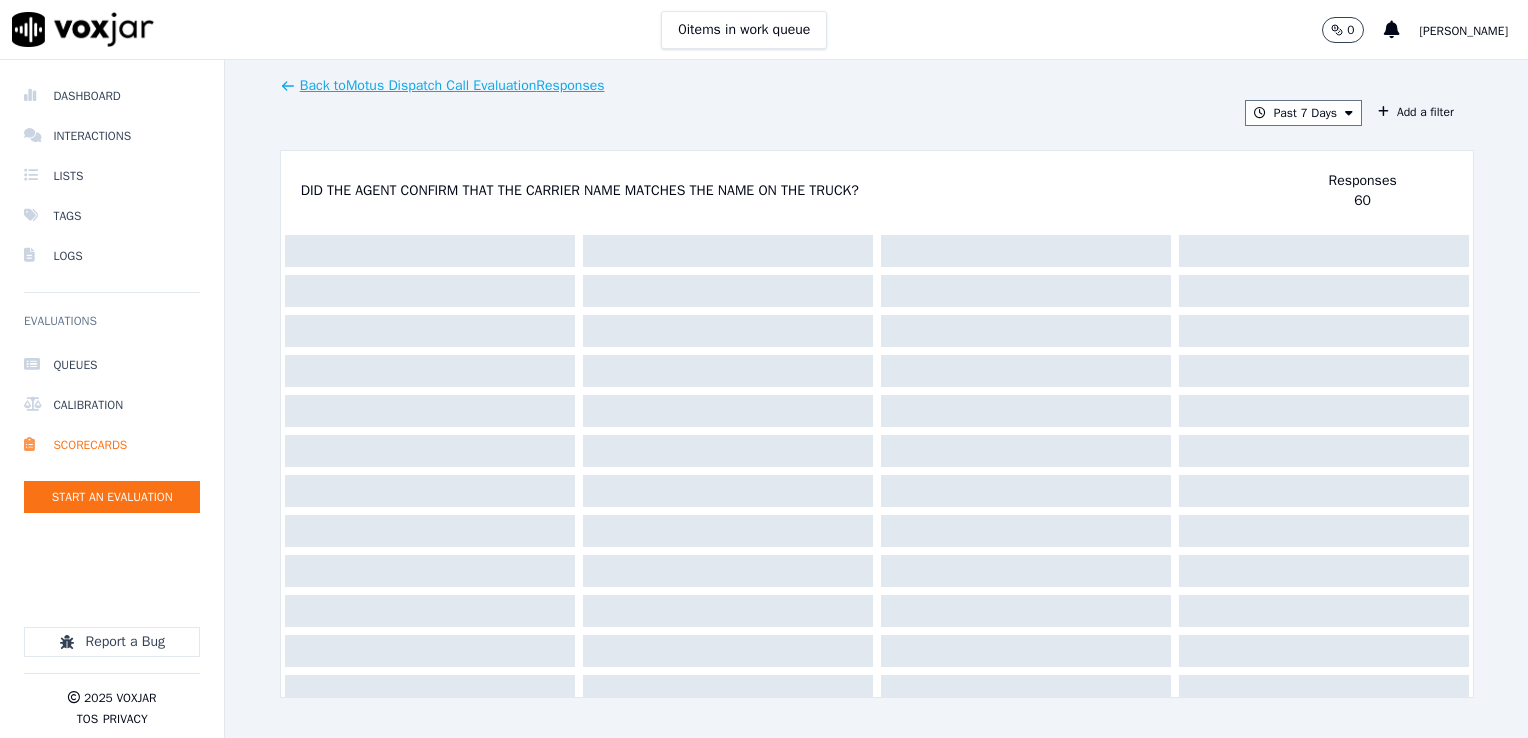 scroll, scrollTop: 0, scrollLeft: 0, axis: both 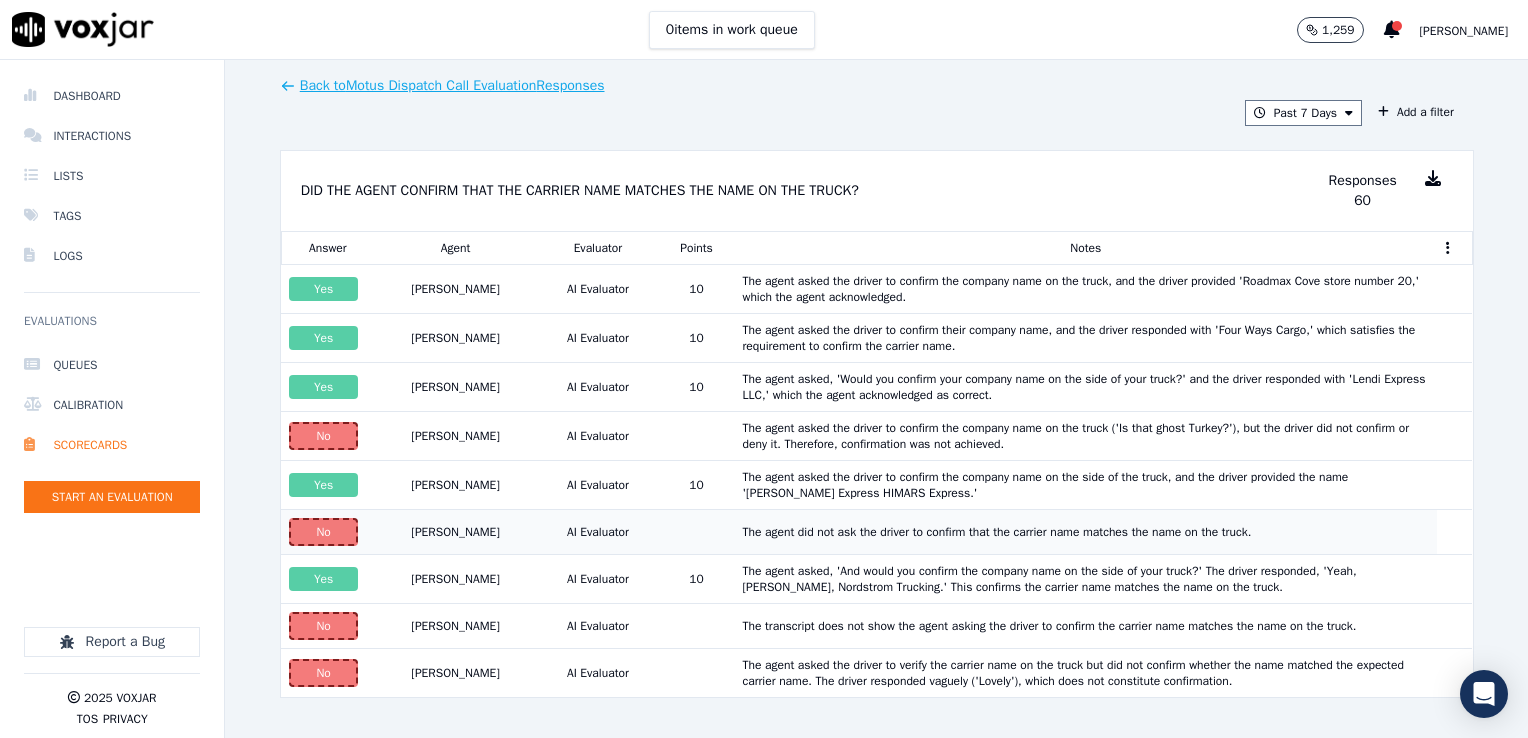 click on "The agent did not ask the driver to confirm that the carrier name matches the name on the truck." at bounding box center (1085, 532) 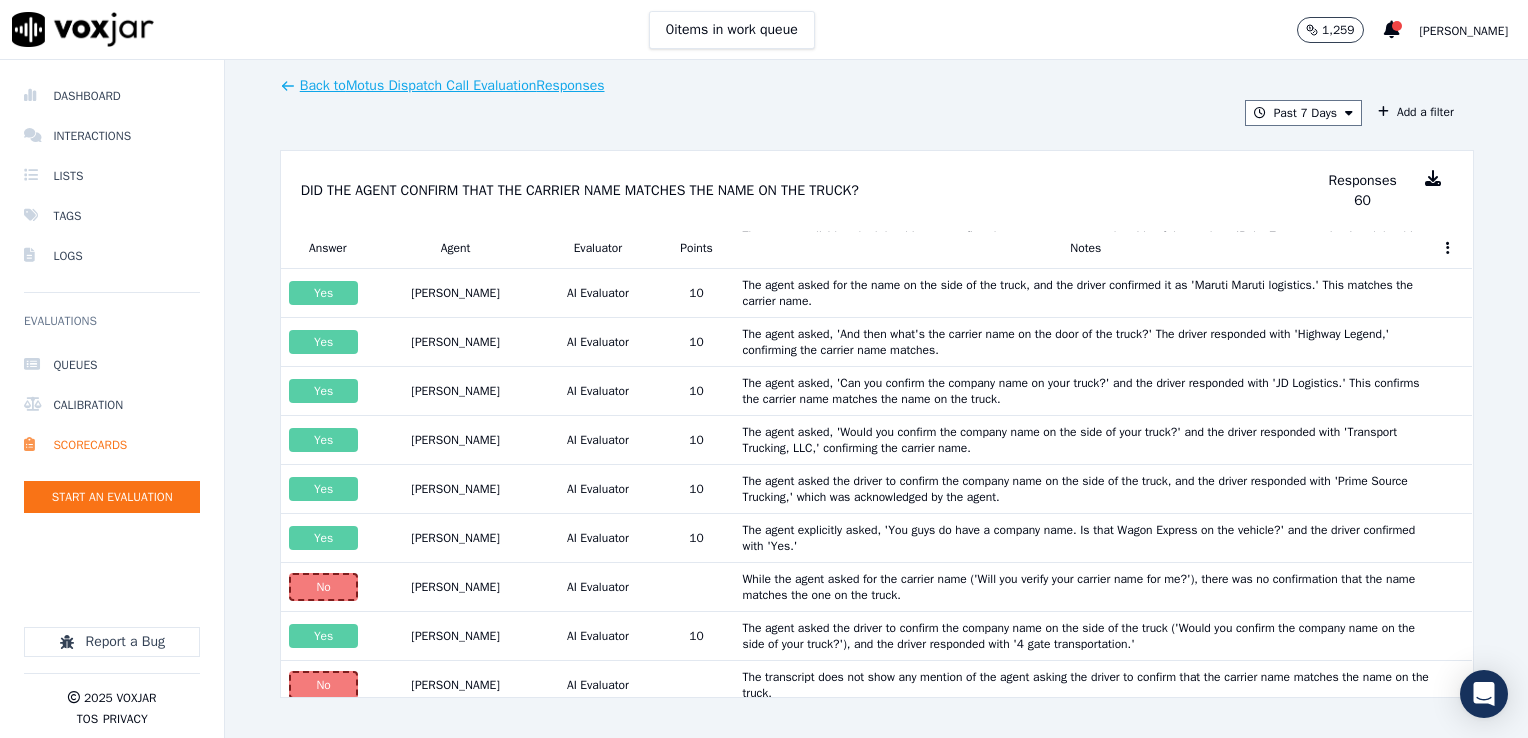 scroll, scrollTop: 593, scrollLeft: 0, axis: vertical 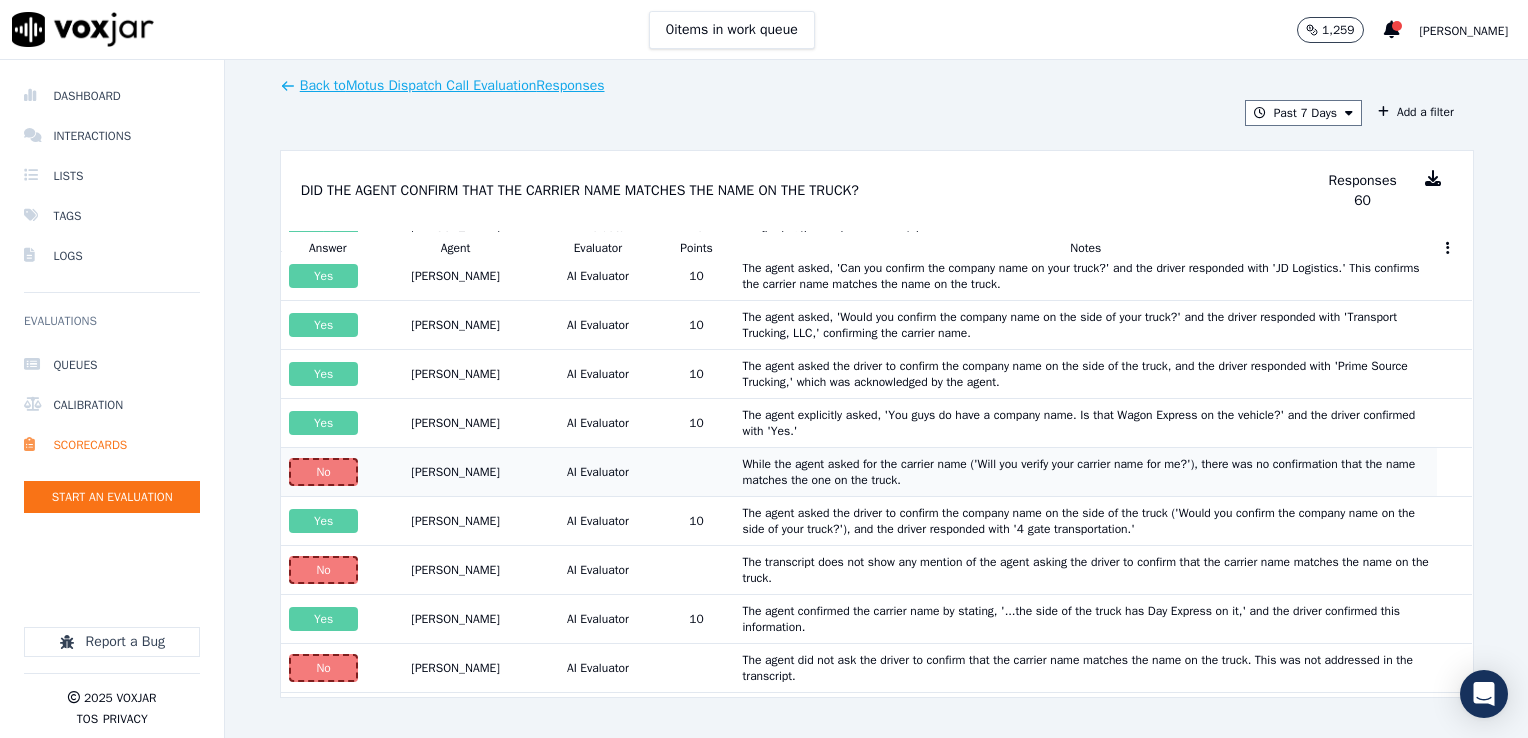 click on "[PERSON_NAME]" at bounding box center [455, 472] 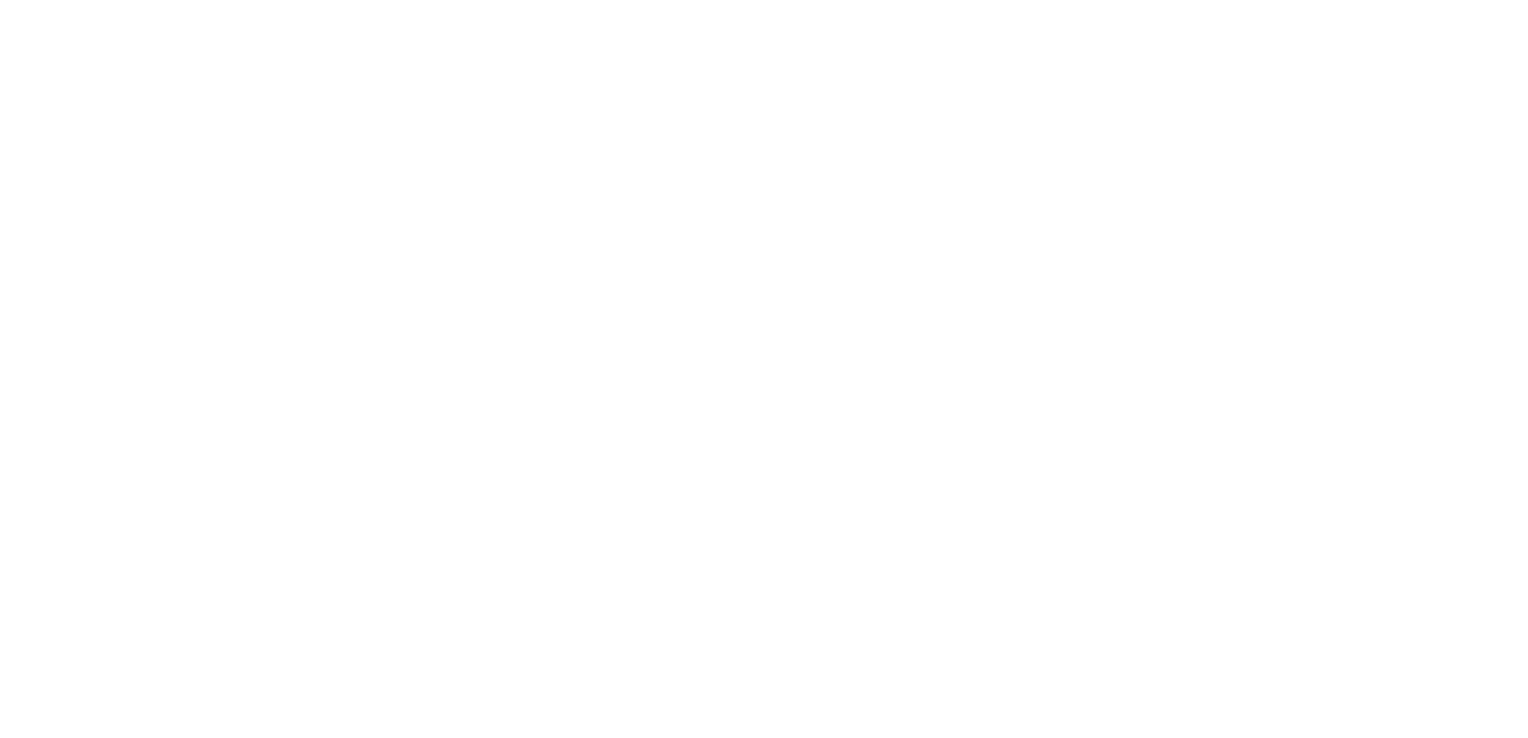 scroll, scrollTop: 0, scrollLeft: 0, axis: both 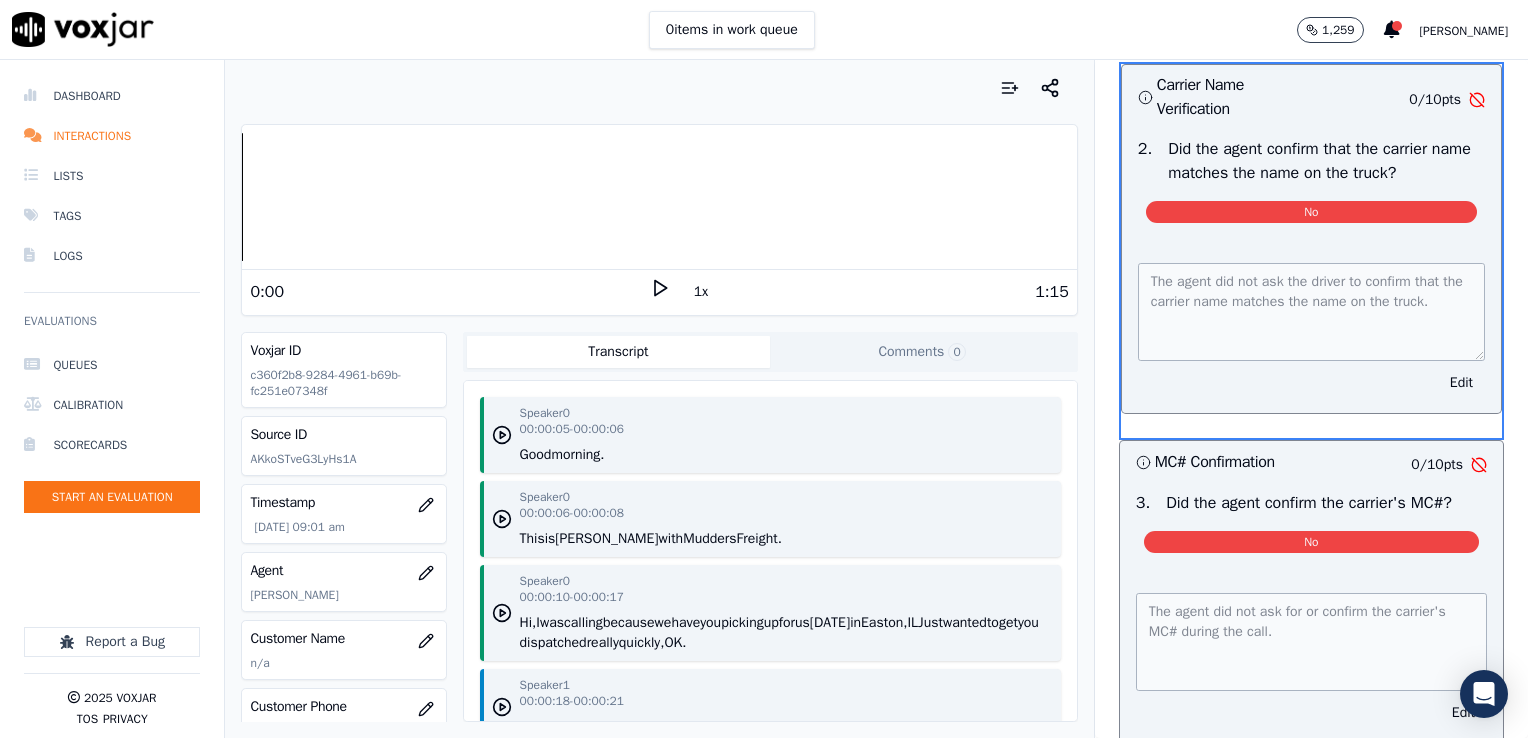 click 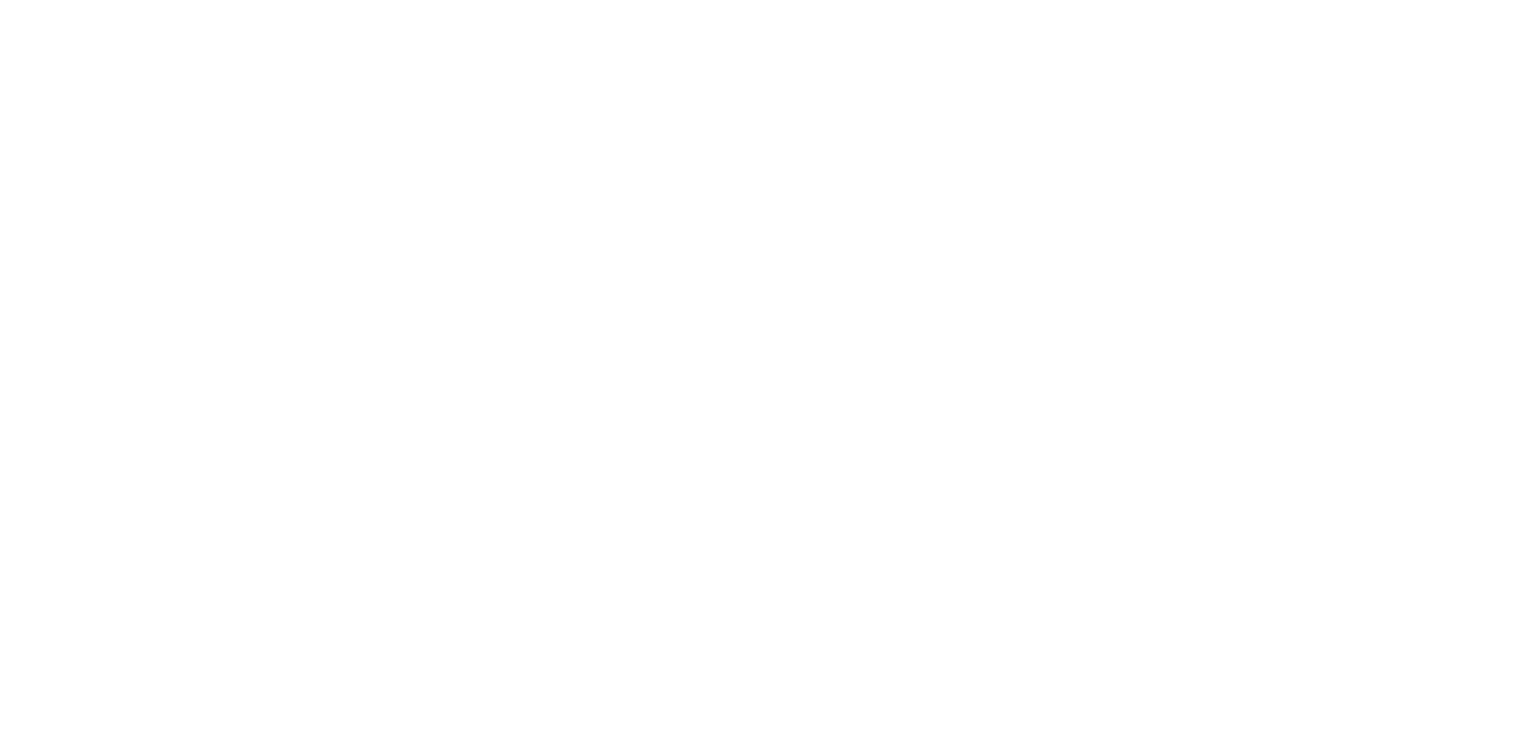 scroll, scrollTop: 0, scrollLeft: 0, axis: both 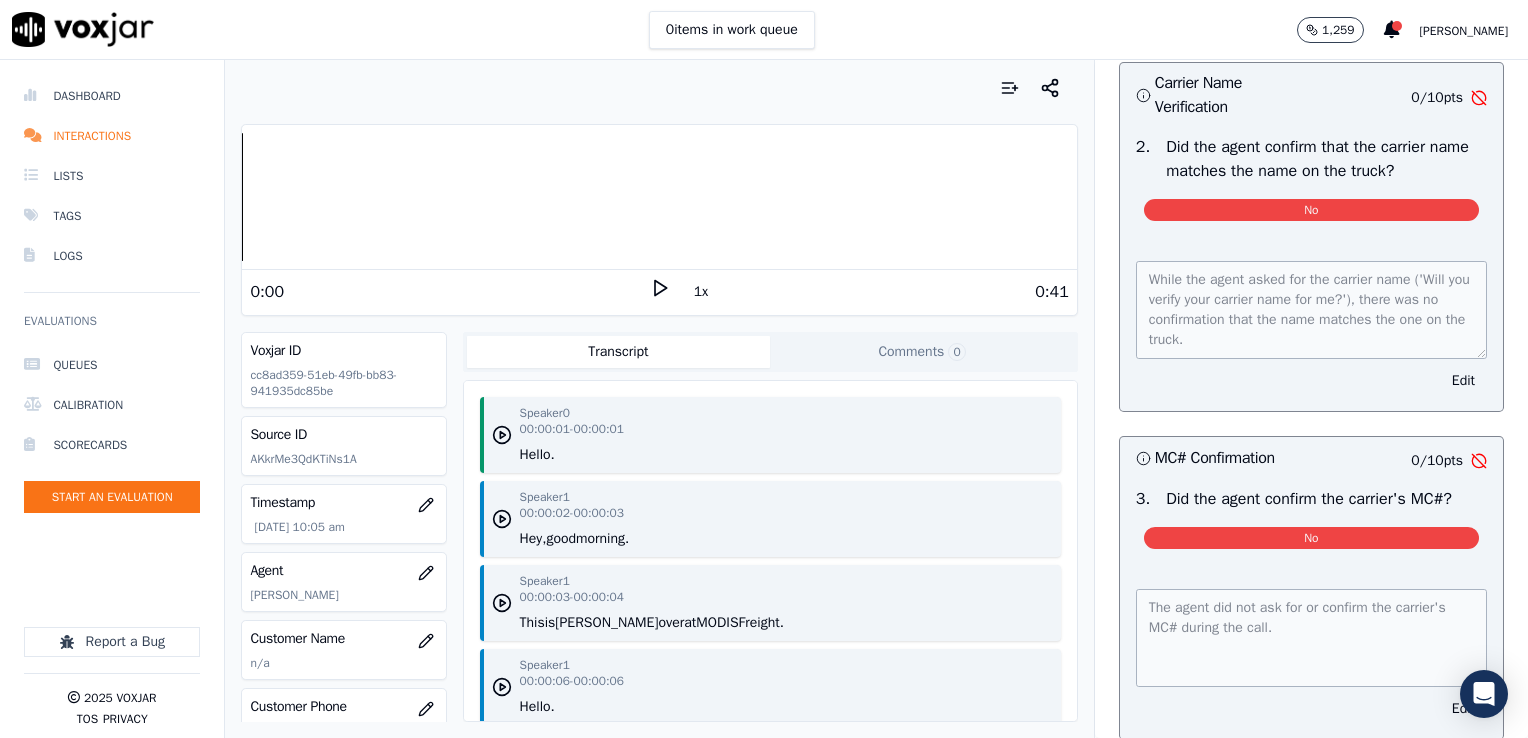 click 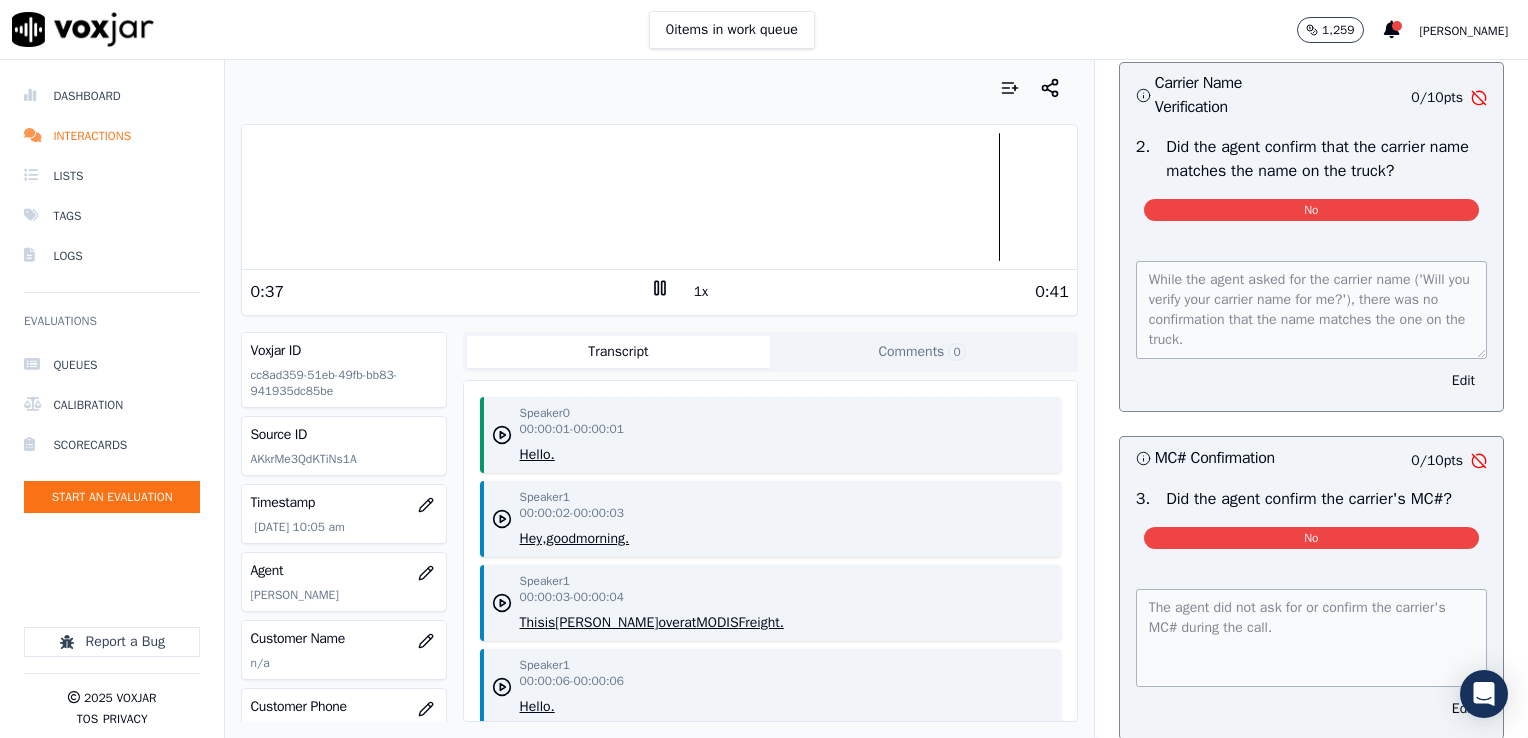 click 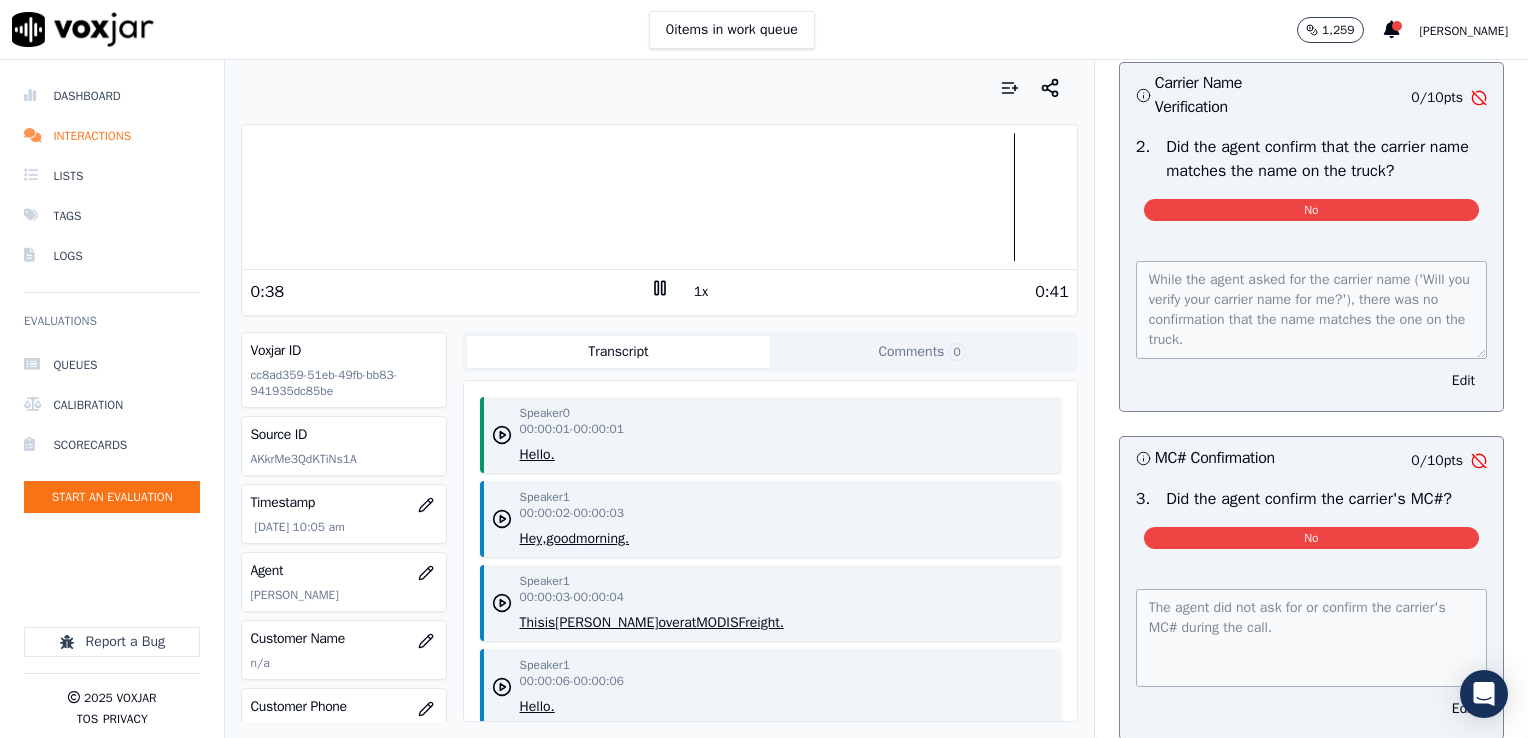 click 